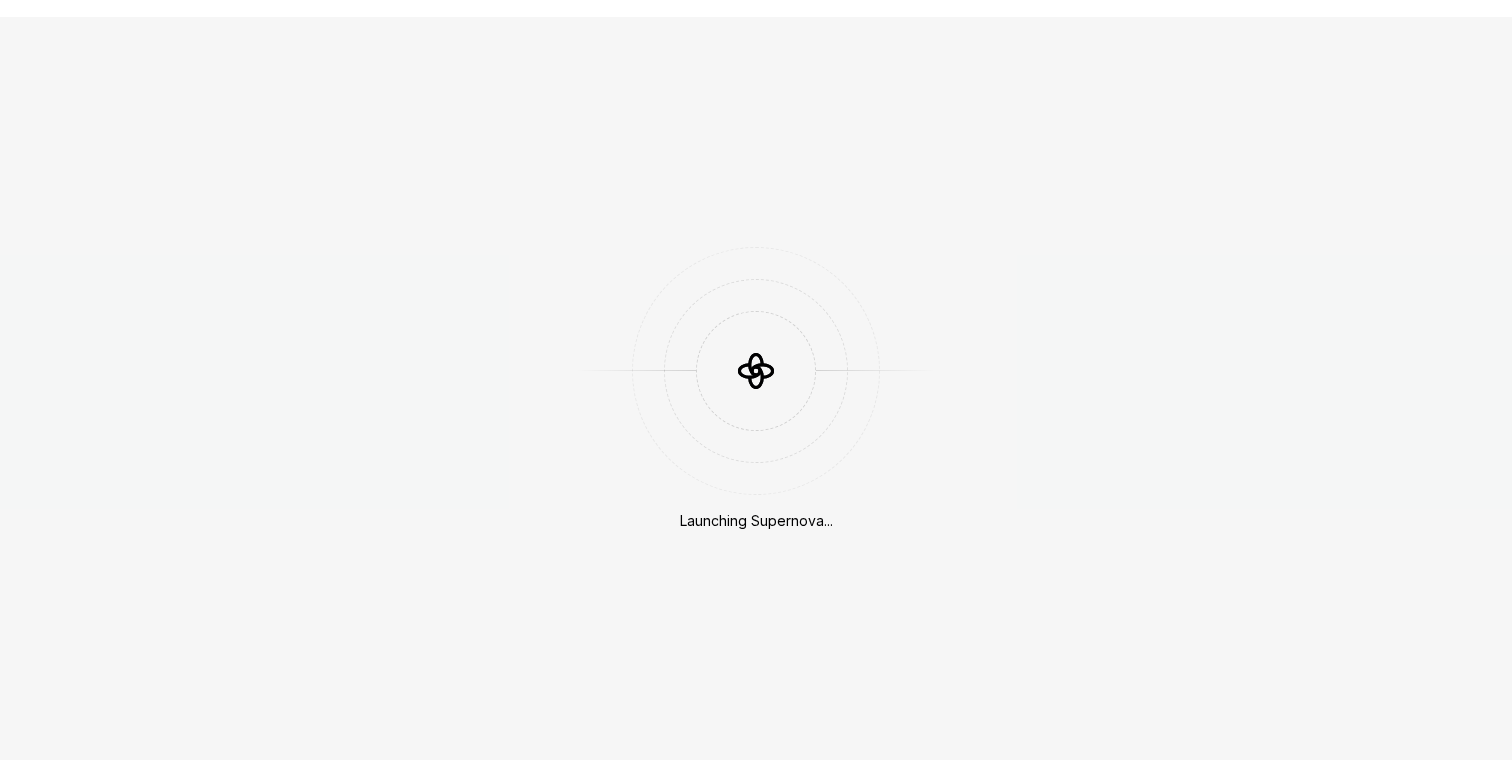 scroll, scrollTop: 0, scrollLeft: 0, axis: both 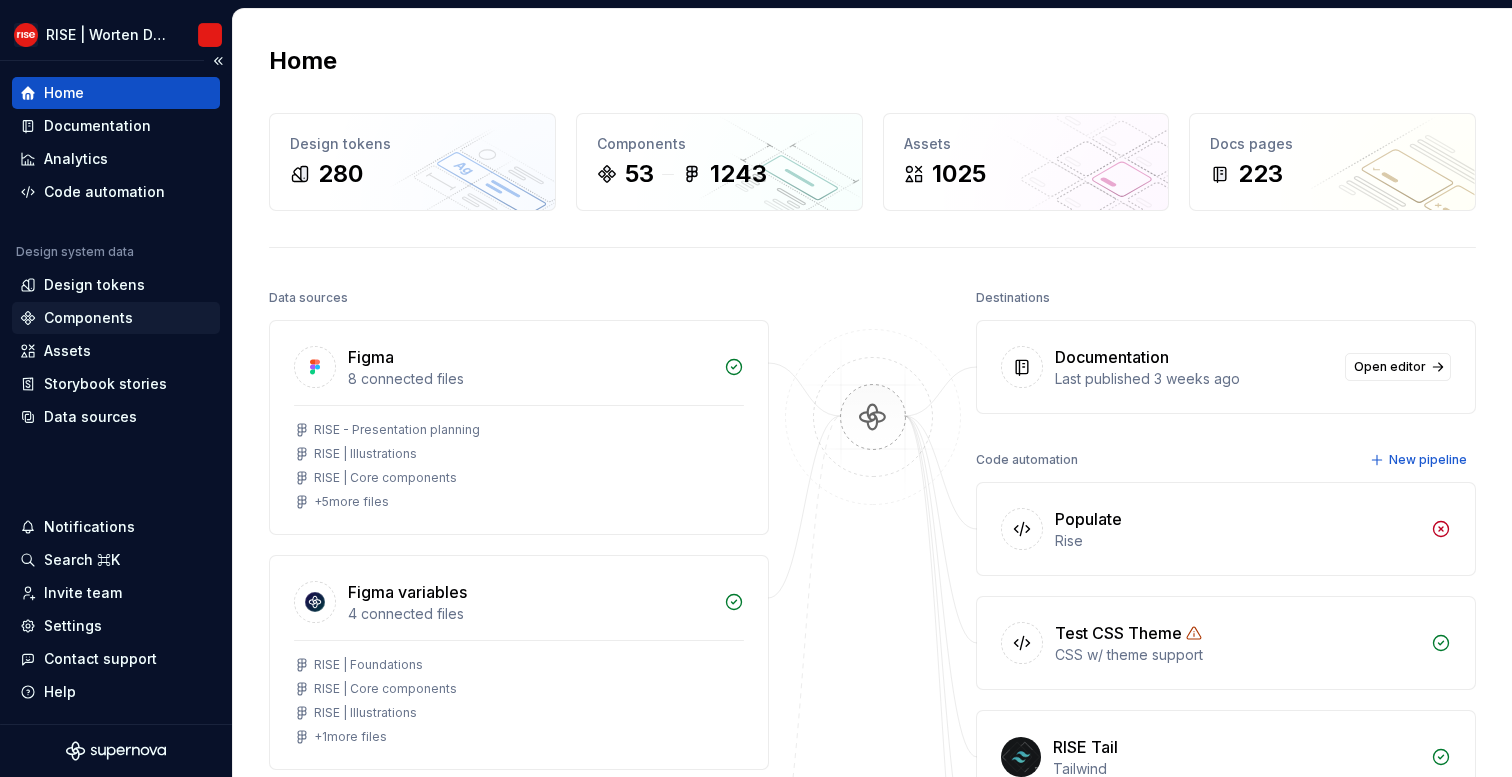 click on "Components" at bounding box center [88, 318] 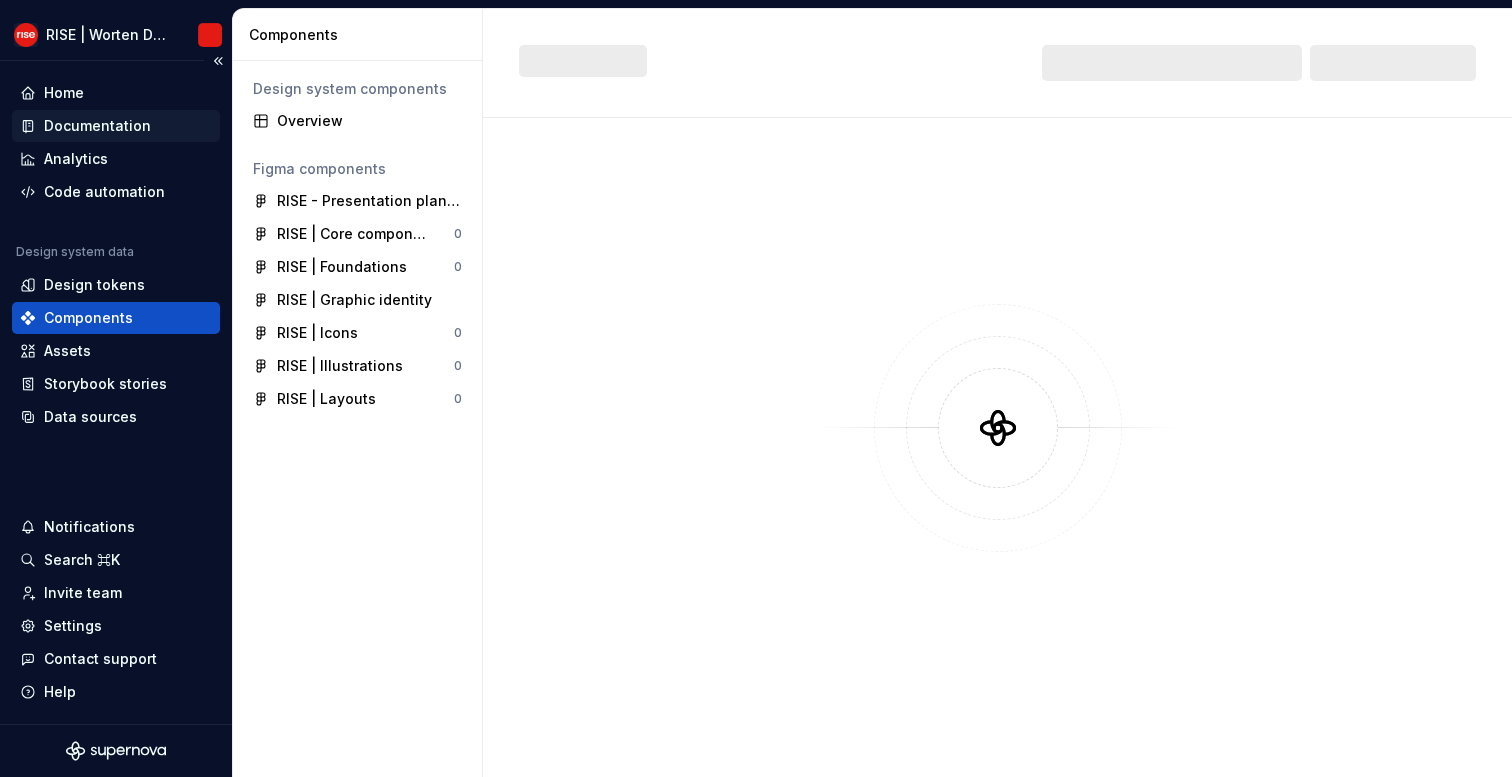 click on "Documentation" at bounding box center [97, 126] 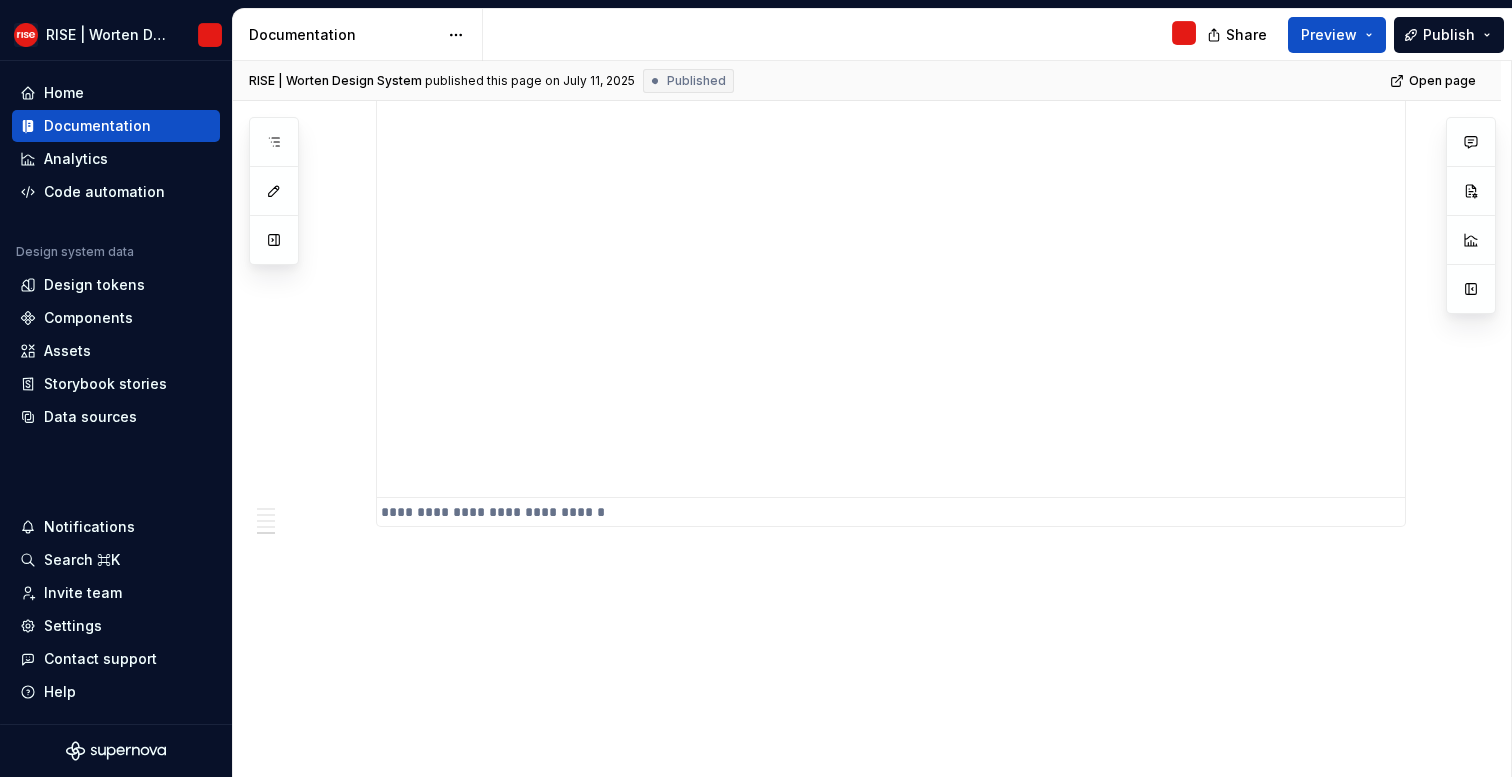 scroll, scrollTop: 3503, scrollLeft: 0, axis: vertical 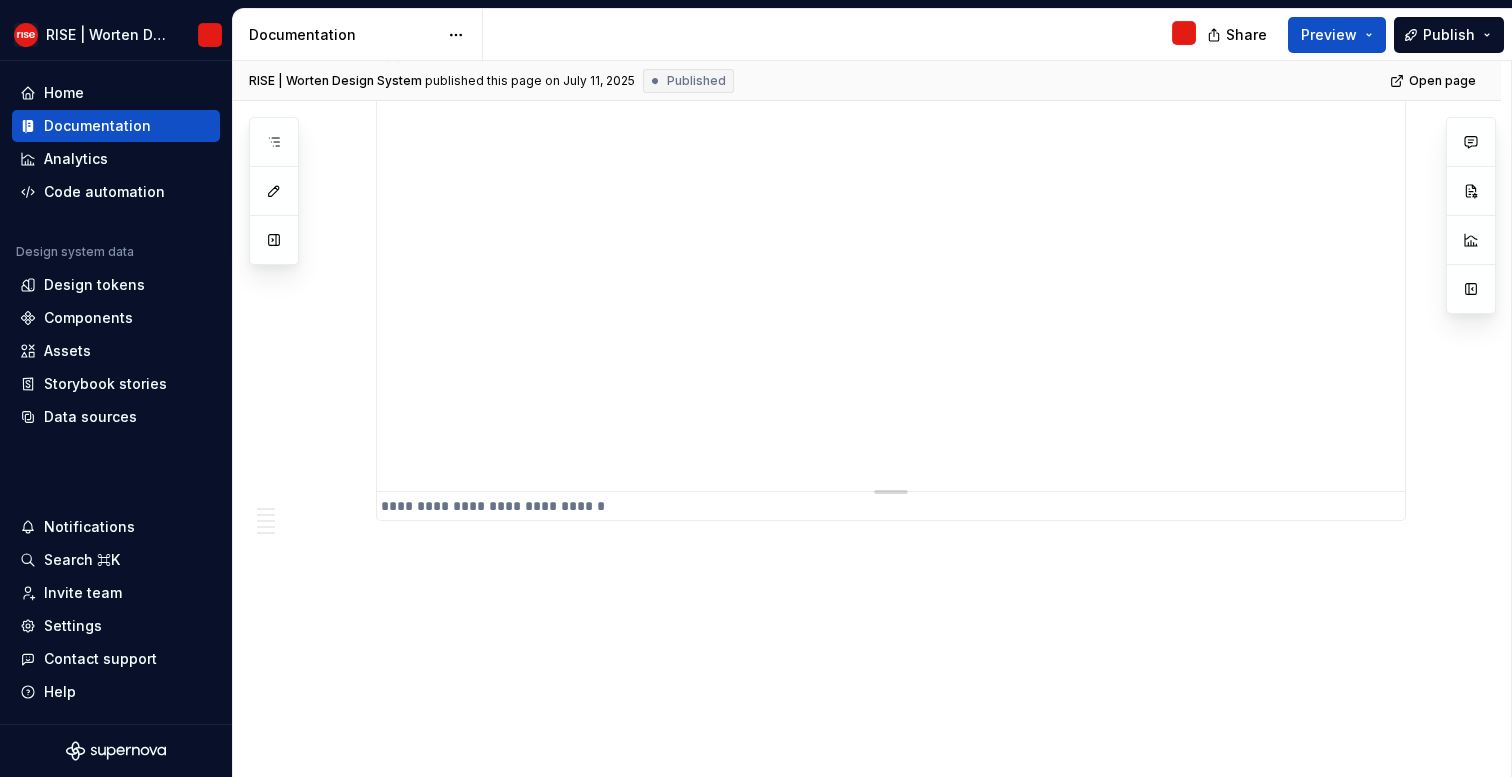 click on "**********" at bounding box center (891, 266) 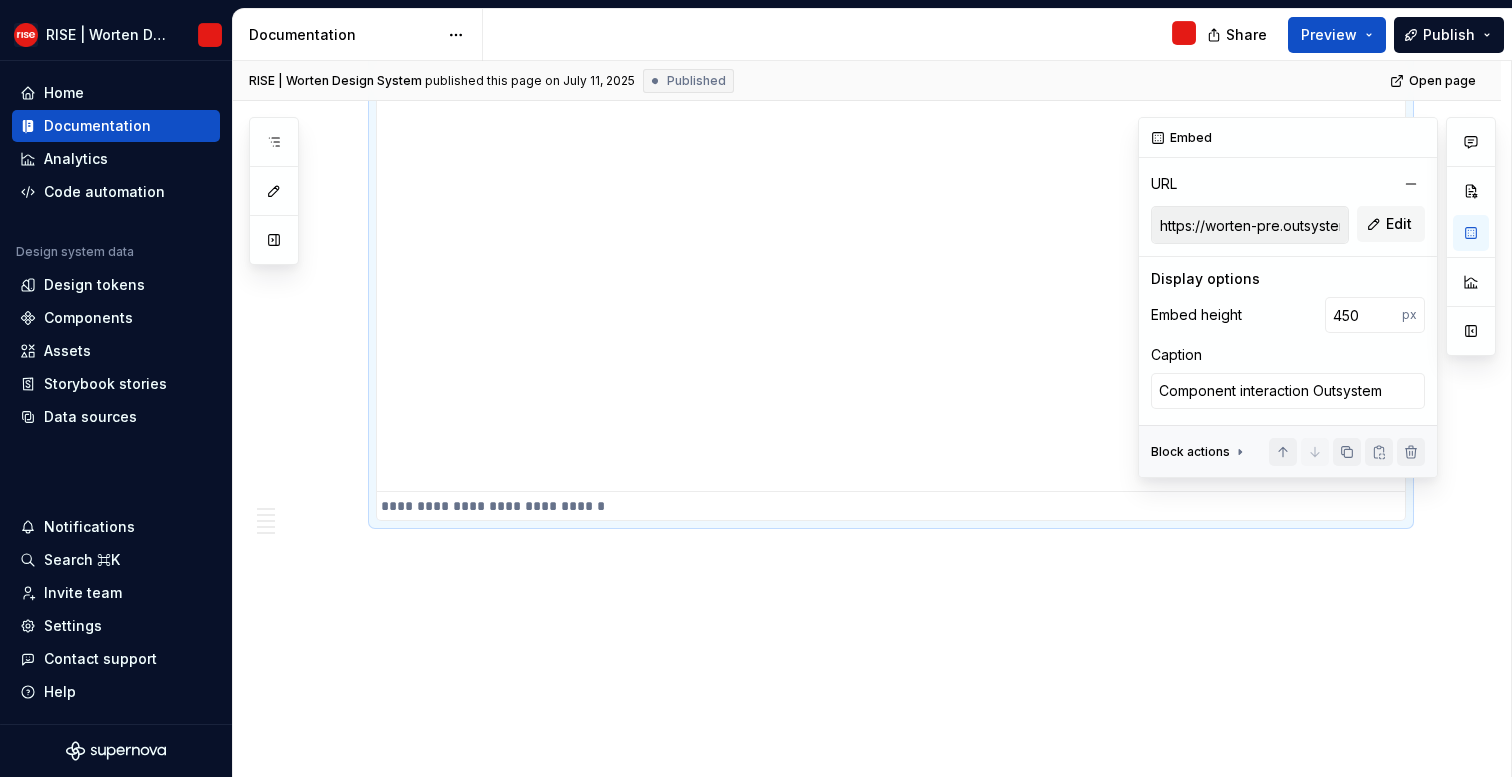click on "https://worten-pre.outsystemsenterprise.com/risestyleguide/Playground_Accordion" at bounding box center [1250, 225] 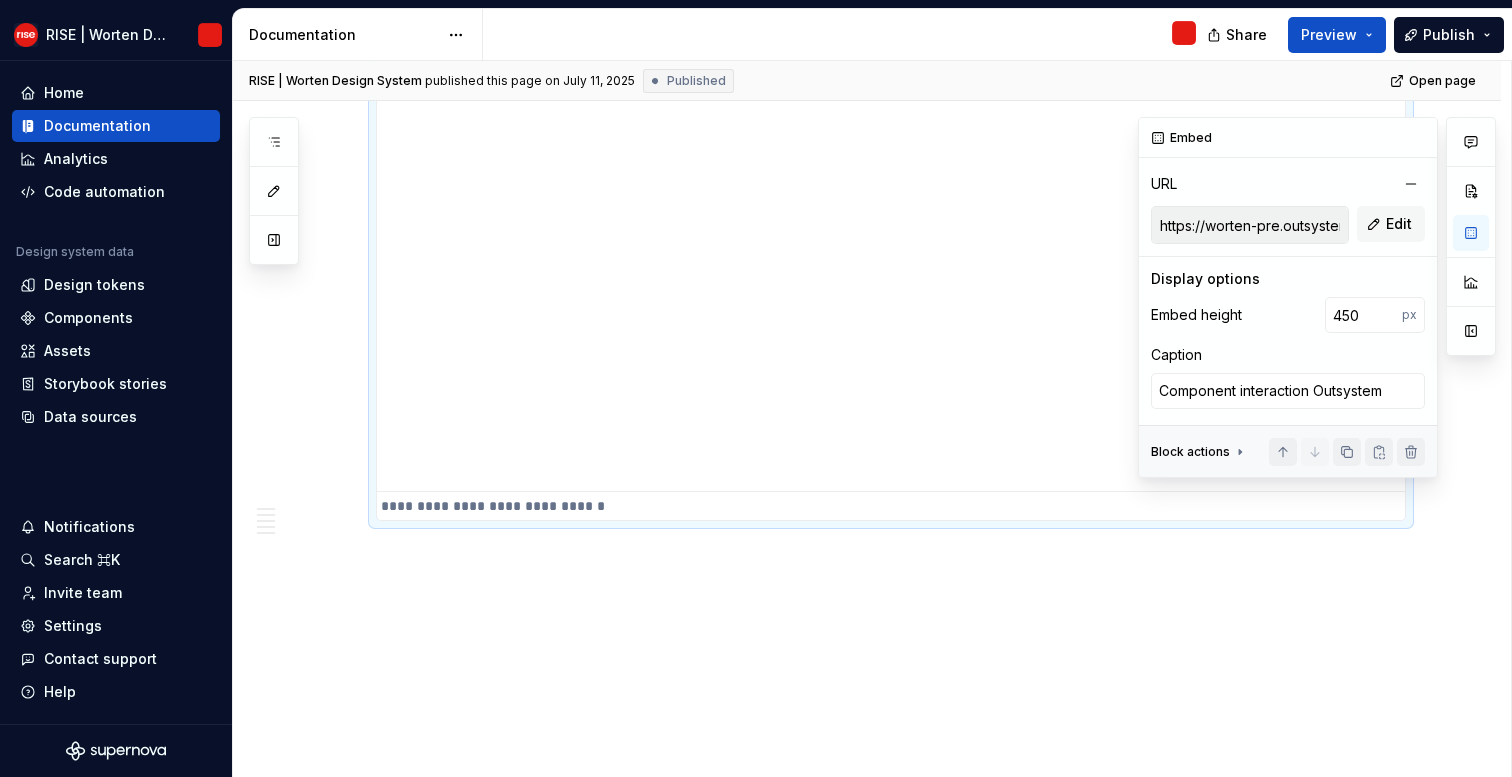 click on "https://worten-pre.outsystemsenterprise.com/risestyleguide/Playground_Accordion" at bounding box center (1250, 225) 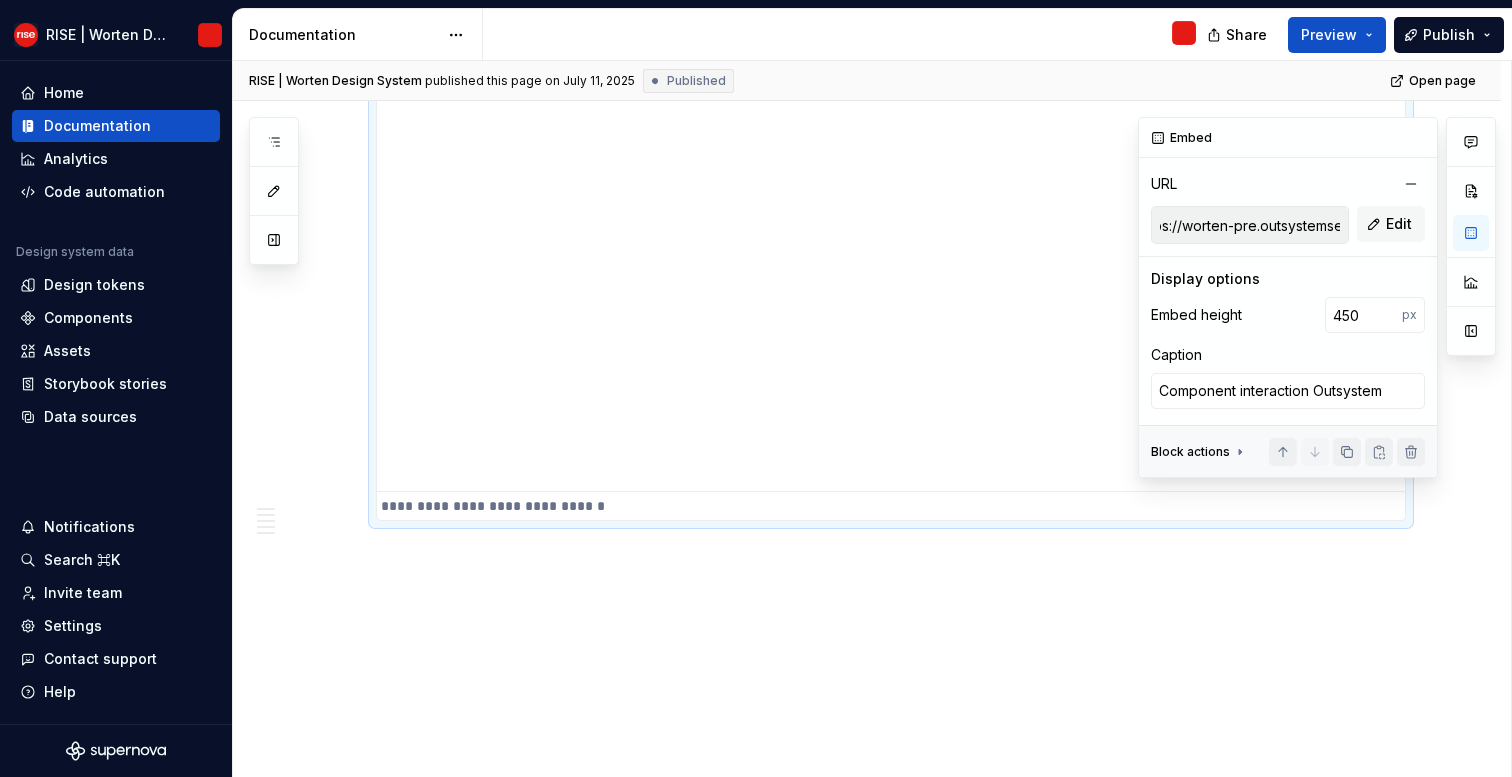 scroll, scrollTop: 0, scrollLeft: 74, axis: horizontal 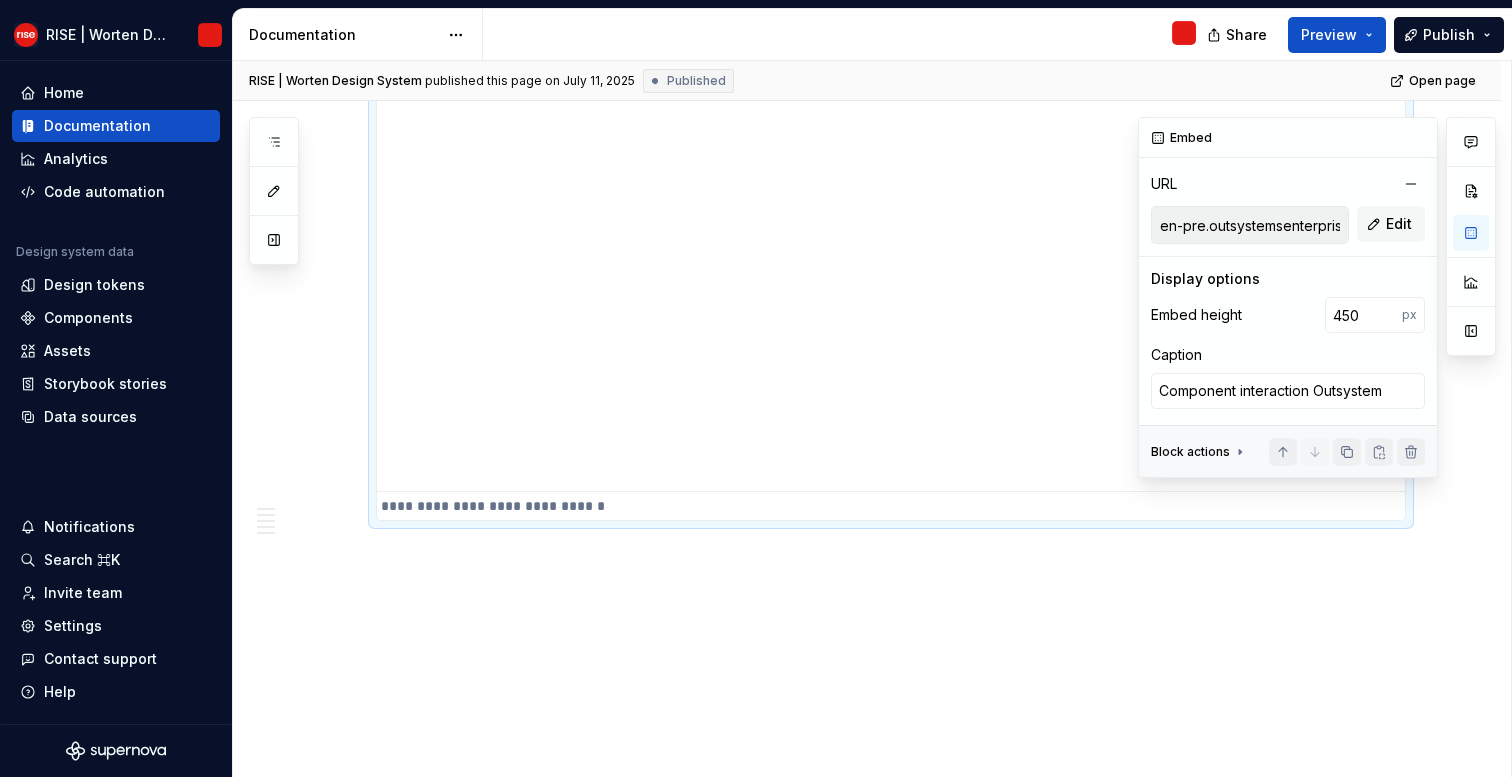 drag, startPoint x: 1251, startPoint y: 224, endPoint x: 1306, endPoint y: 222, distance: 55.03635 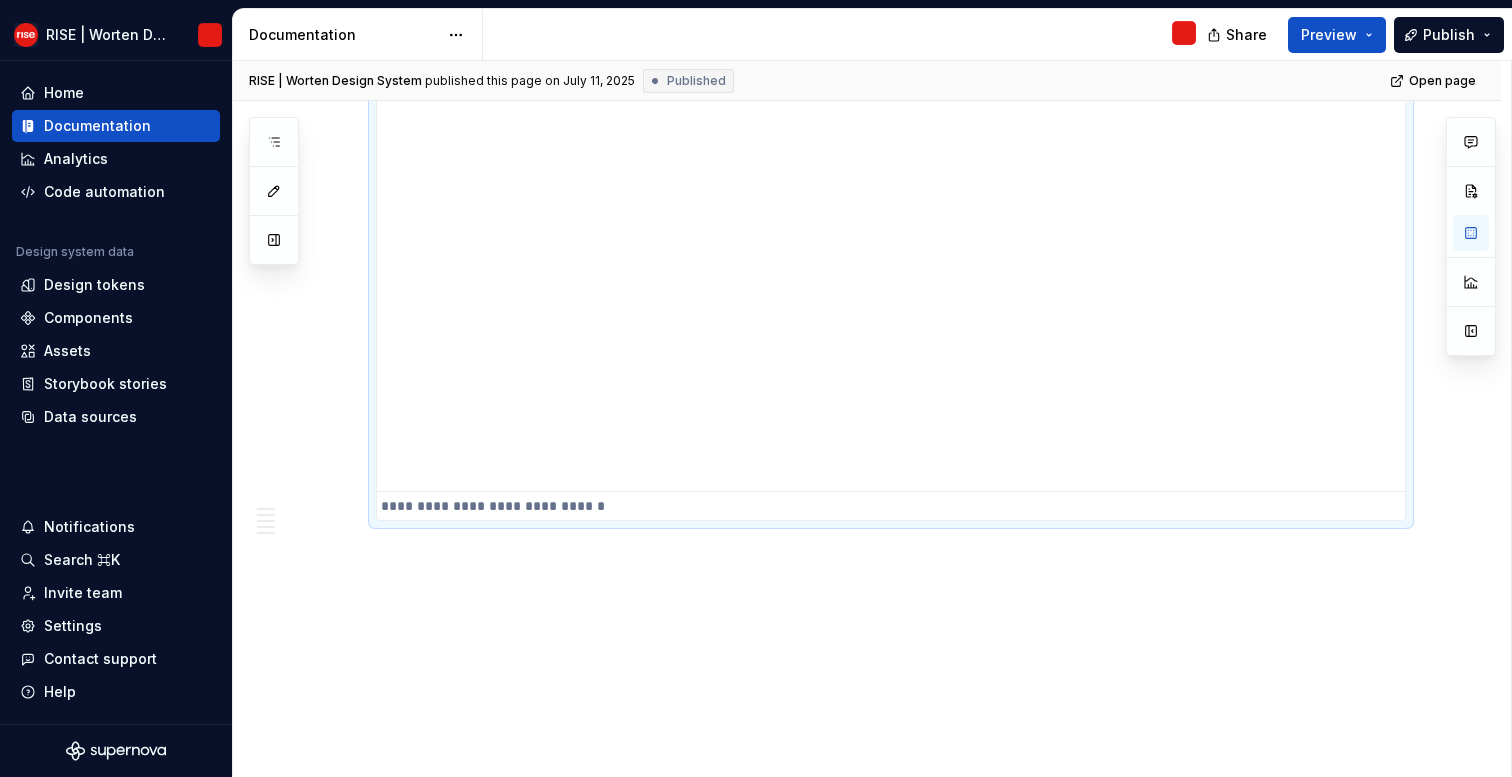 click on "Accordion The Accordion component is a user interface element that organizes content hierarchically, enabling users to expand or collapse sections as needed. This design improves user experience by offering greater control over what information is visible. Edit header Usage of About accessibility Screen resolutions Outsystems Why use? Anatomy Guidelines Do’s & Dont’s Playground Why use? Space efficiency : Ideal for interfaces with limited screen space, keeping layouts tidy and clutter-free. Enhanced readability : Only relevant information is provided, which helps users focus without unnecessary distractions. Improved navigation : Structures content logically, making it easier to scan and reducing cognitive overload. Anatomy Guidelines Some tips Common use cases for accordion components include FAQS, product details, navigation menus, documentation, and more. - Use accordions when you have 10 or fewer content modules." at bounding box center [872, 419] 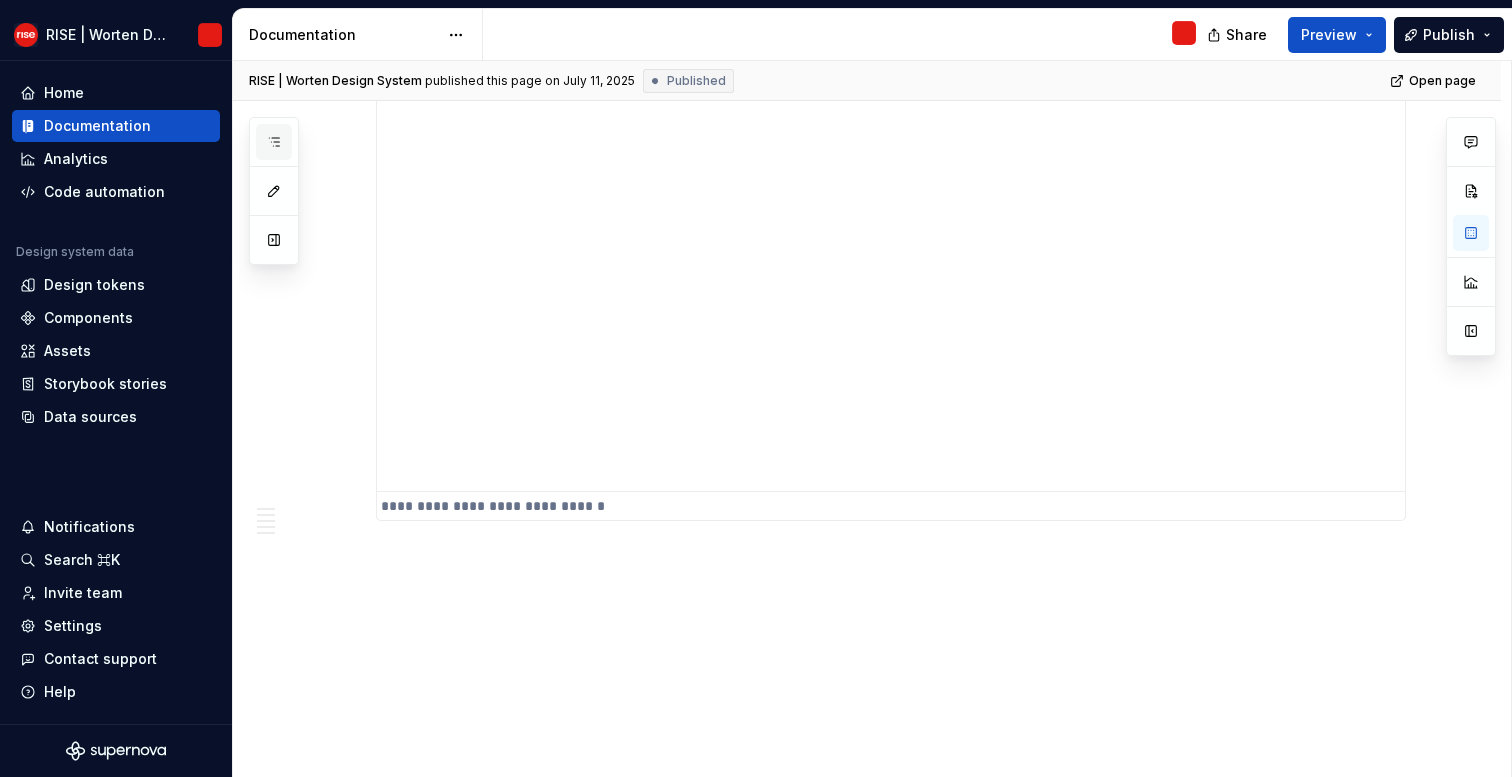 click 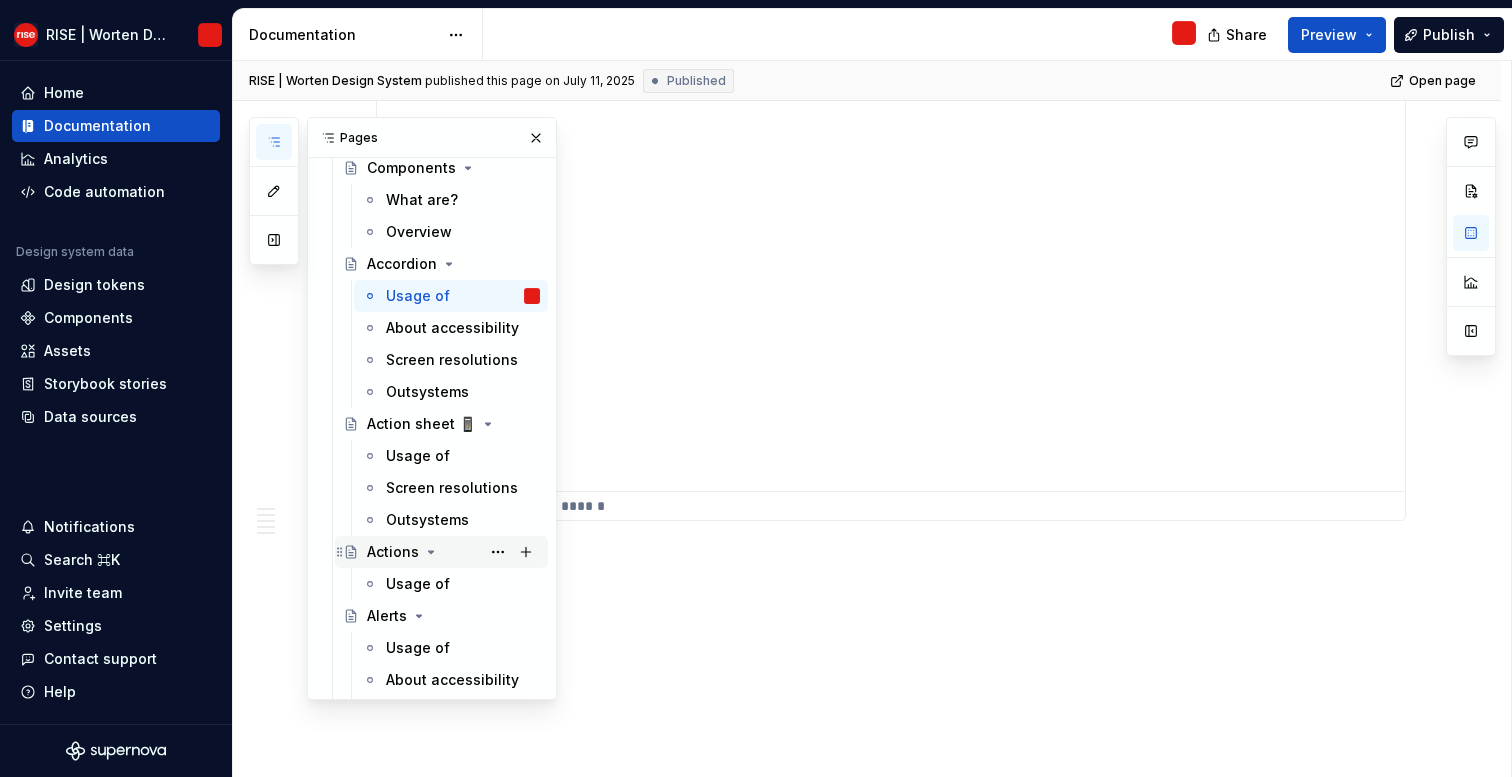scroll, scrollTop: 980, scrollLeft: 0, axis: vertical 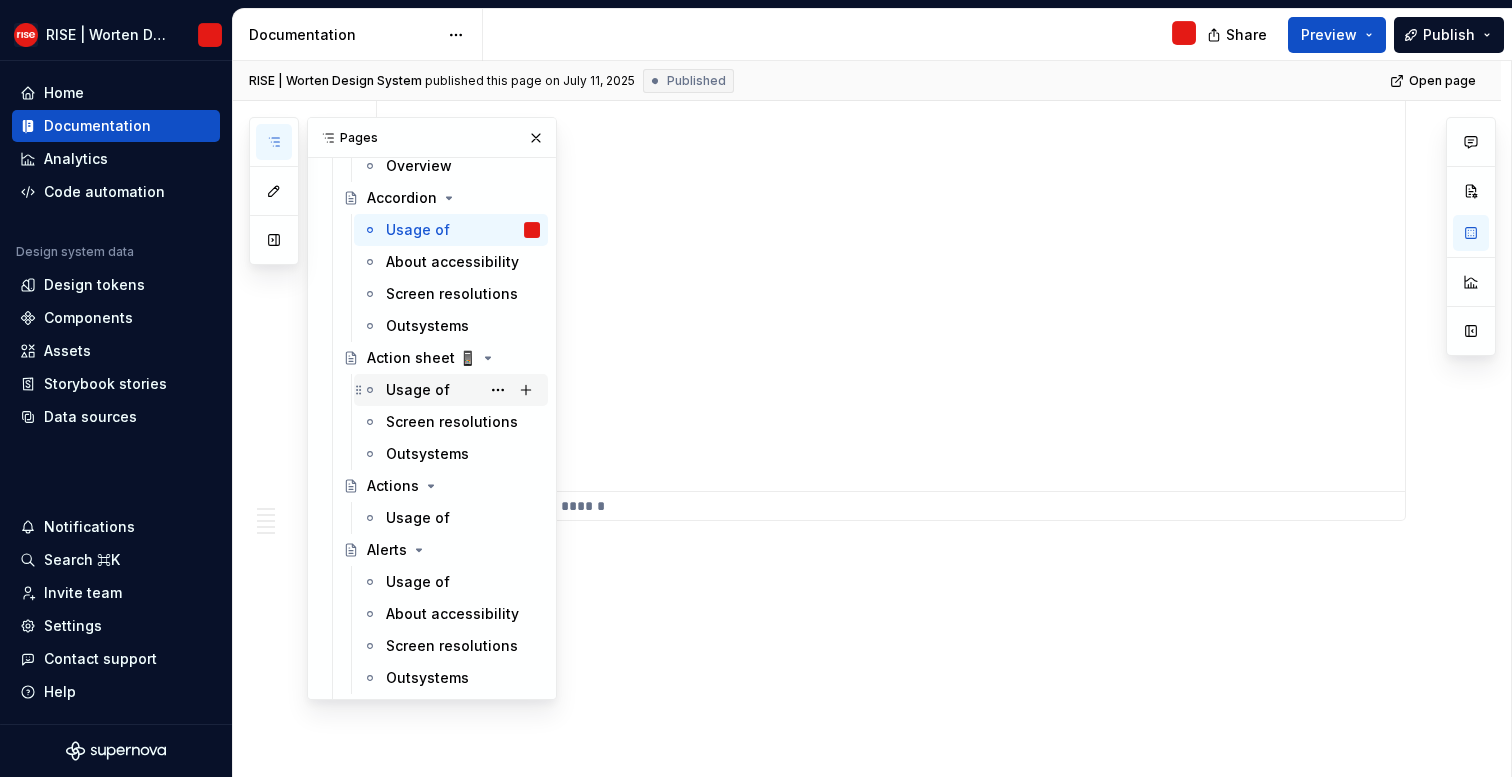click on "Usage of" at bounding box center [418, 390] 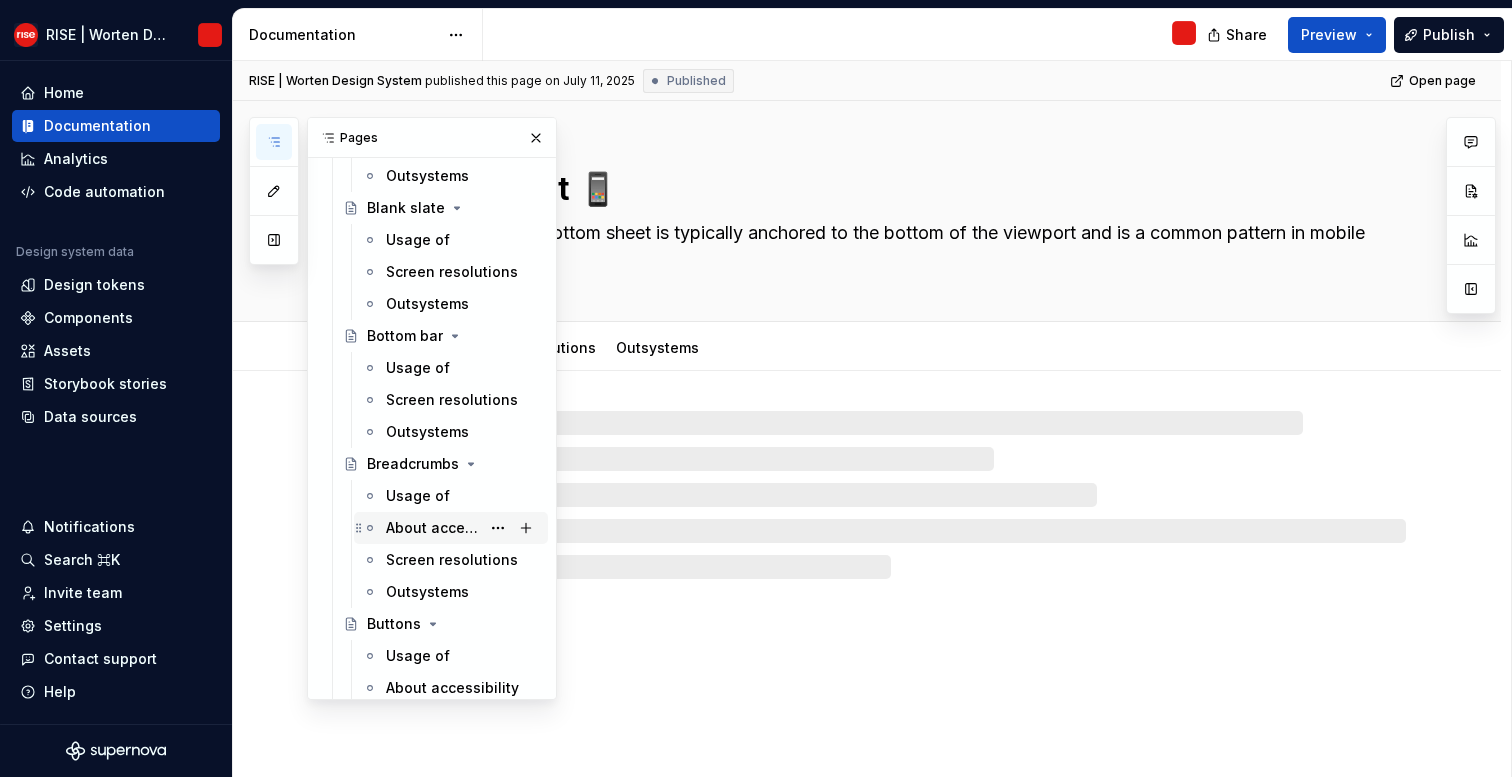 scroll, scrollTop: 1648, scrollLeft: 0, axis: vertical 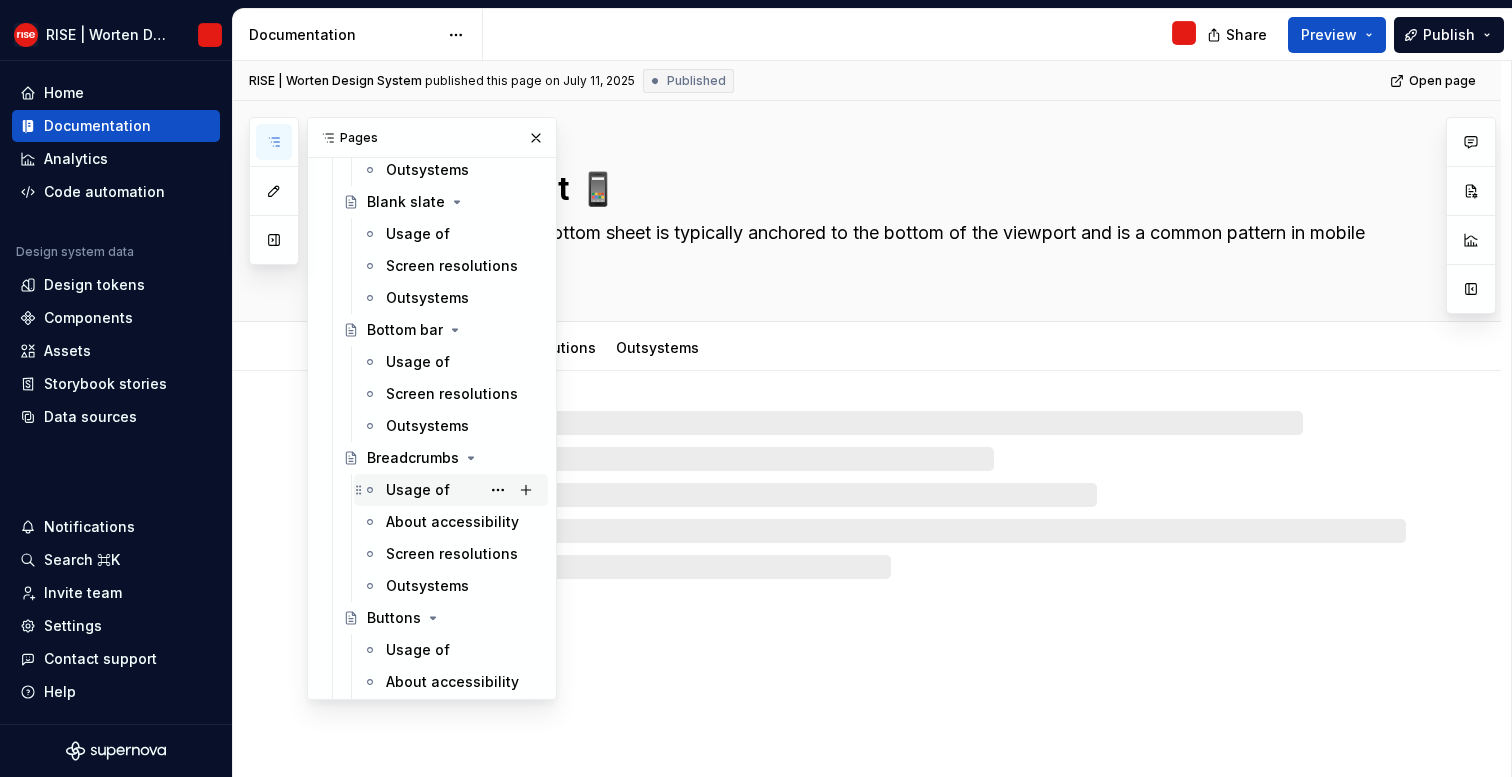click on "Usage of" at bounding box center [418, 490] 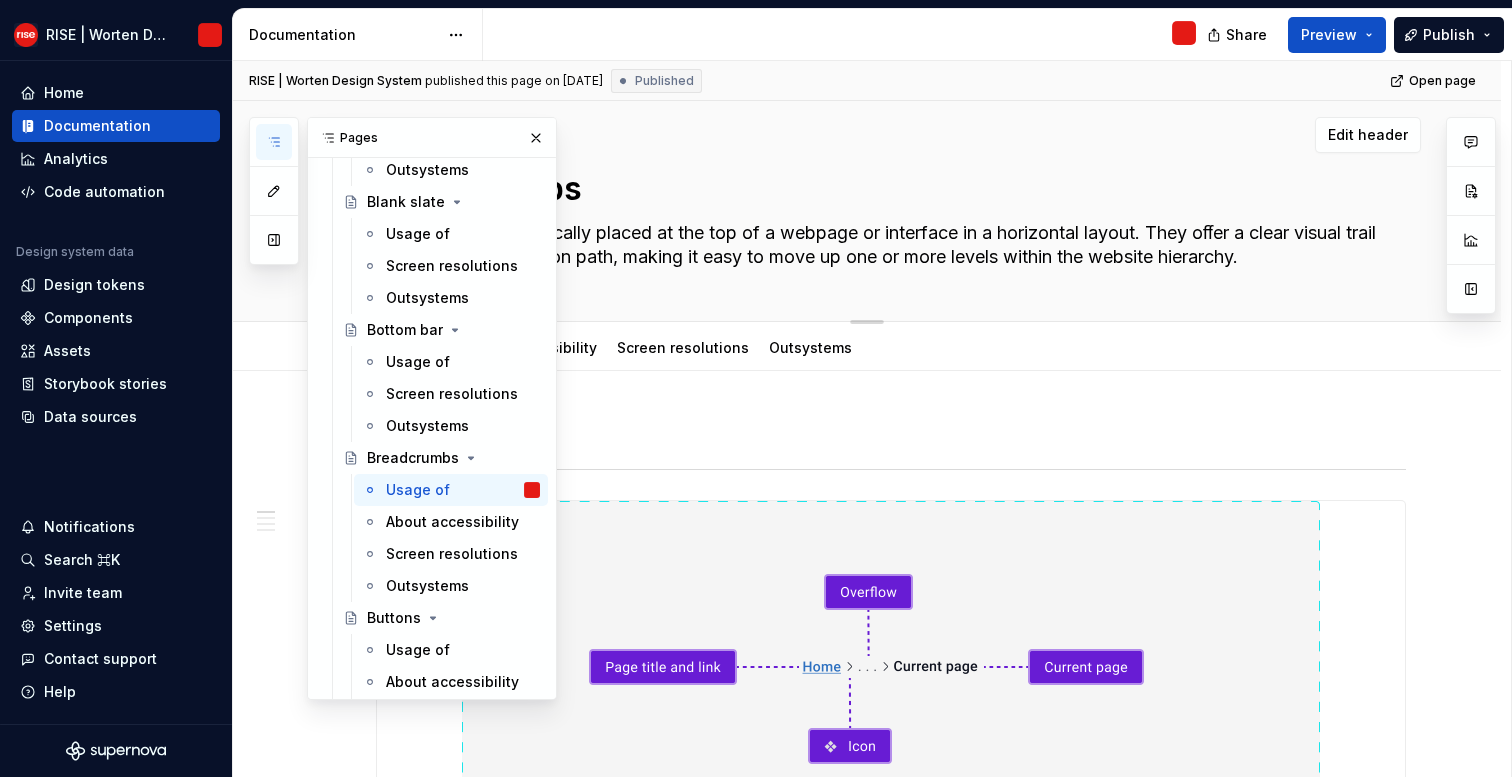 click at bounding box center [536, 138] 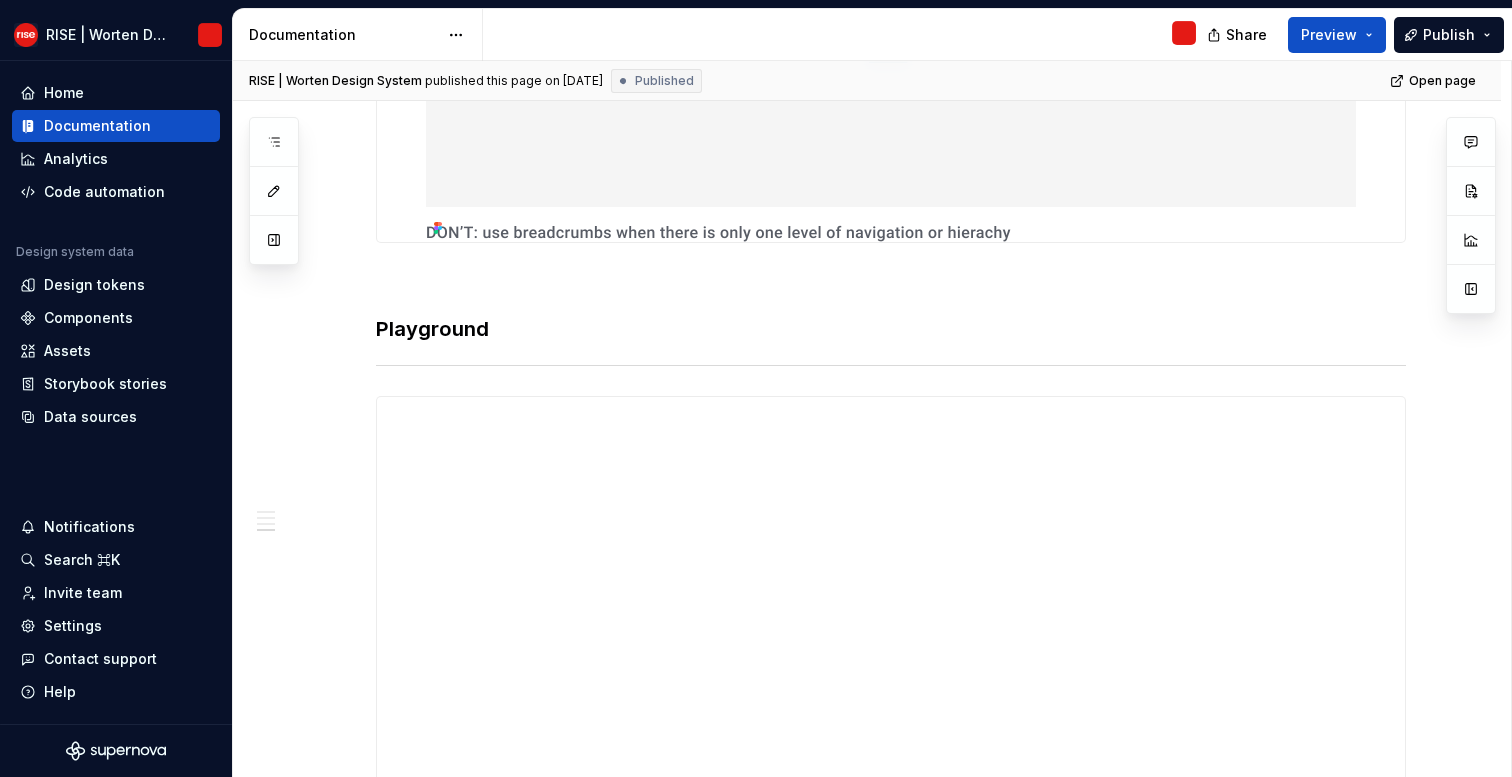 scroll, scrollTop: 3008, scrollLeft: 0, axis: vertical 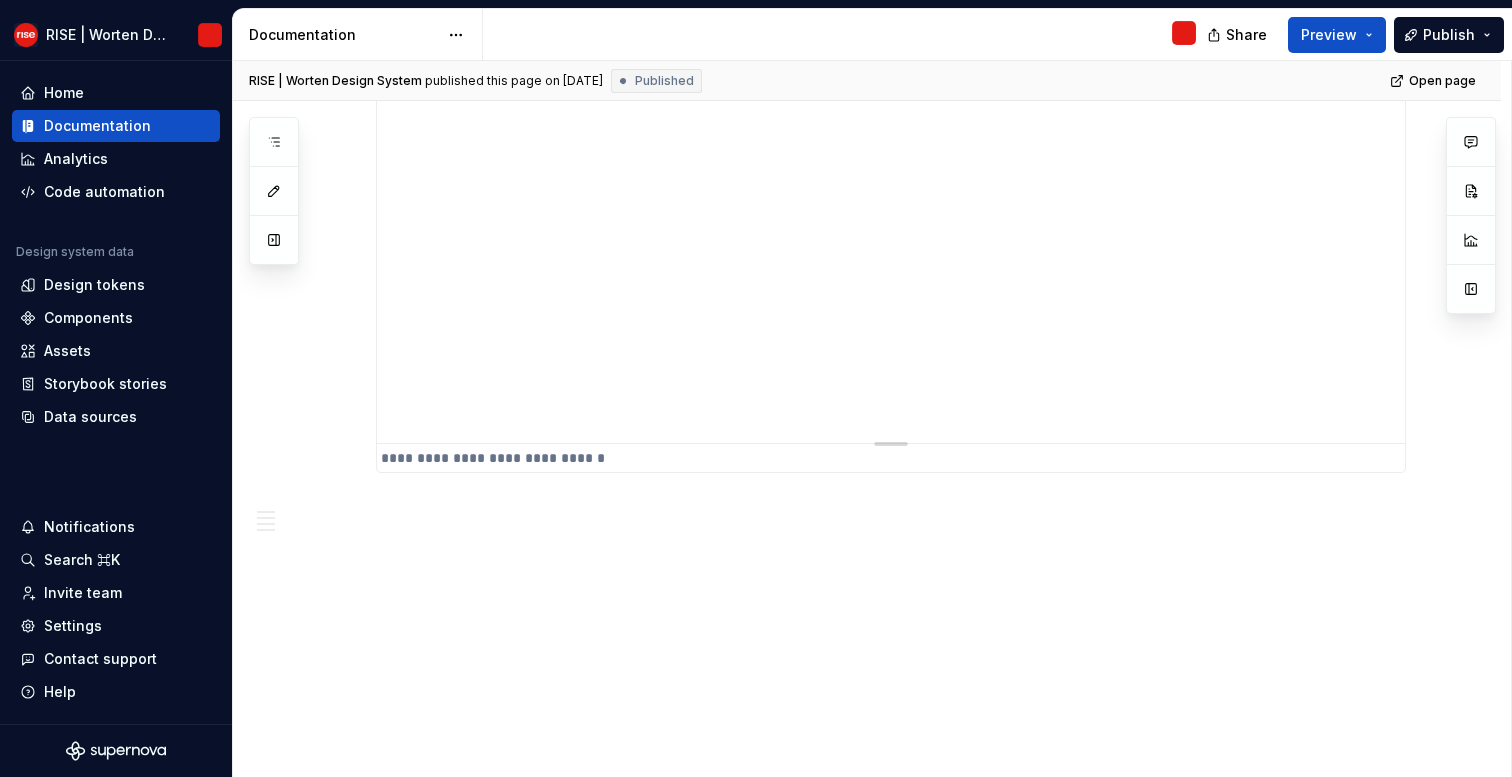 click on "**********" at bounding box center (891, 218) 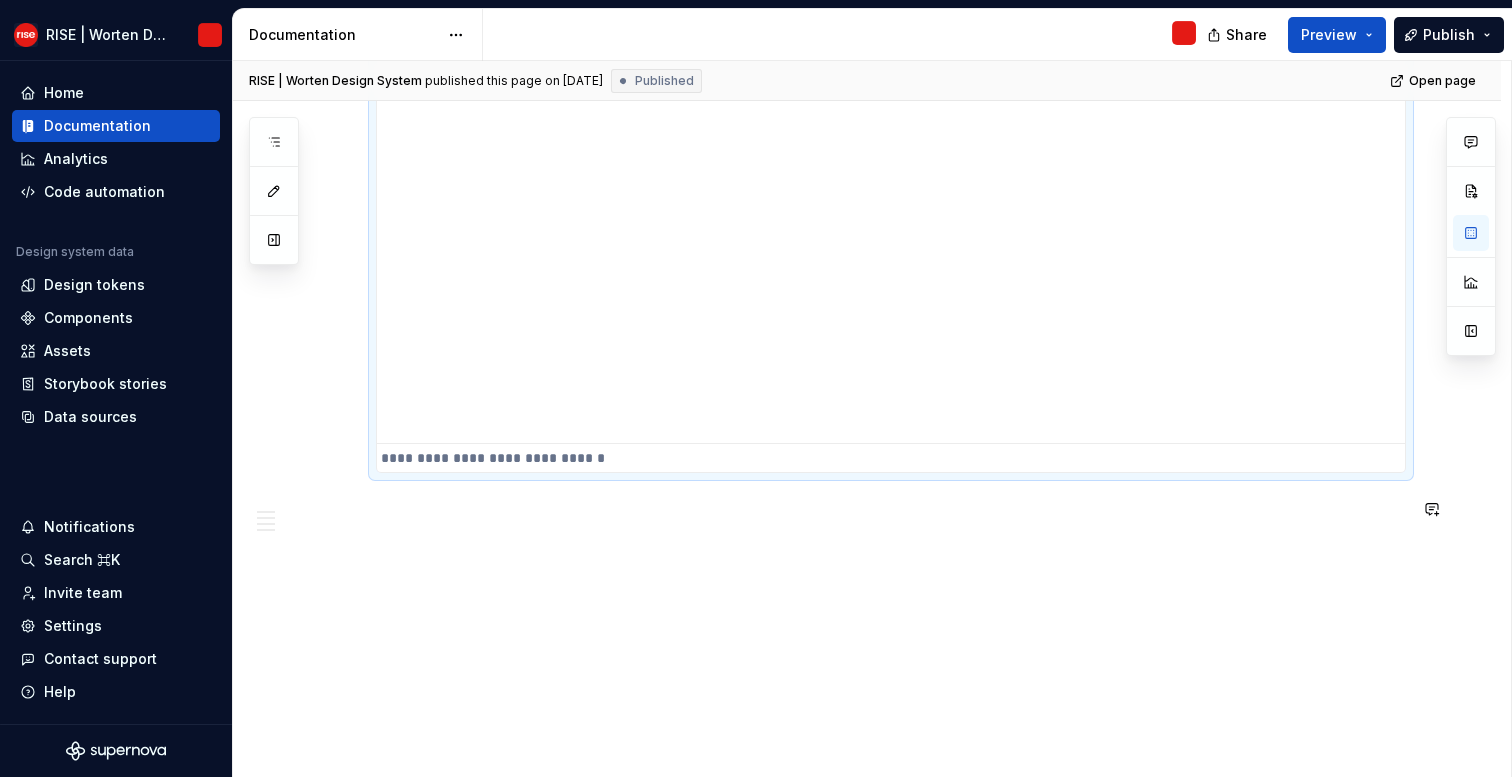 click on "**********" at bounding box center [867, -930] 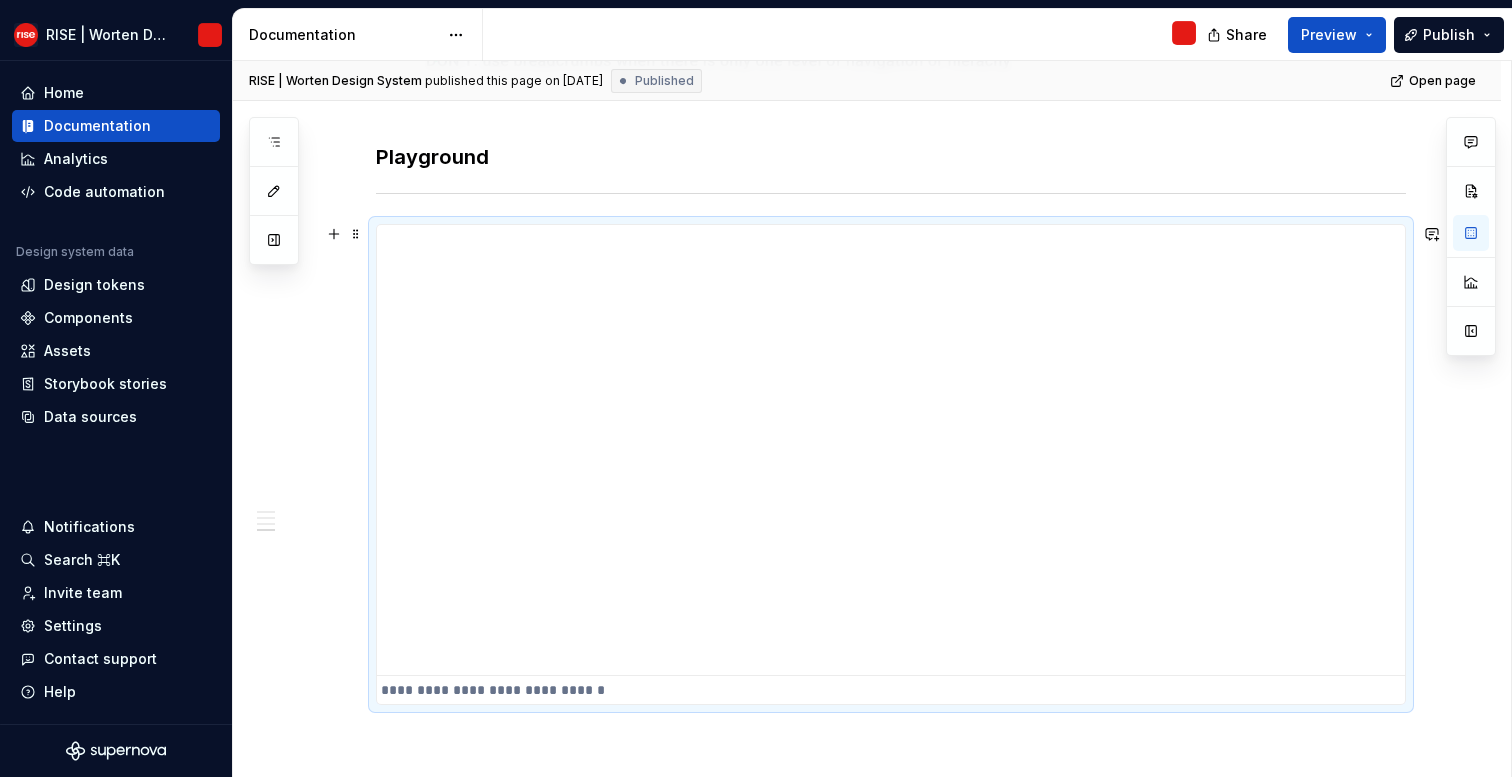 scroll, scrollTop: 2740, scrollLeft: 0, axis: vertical 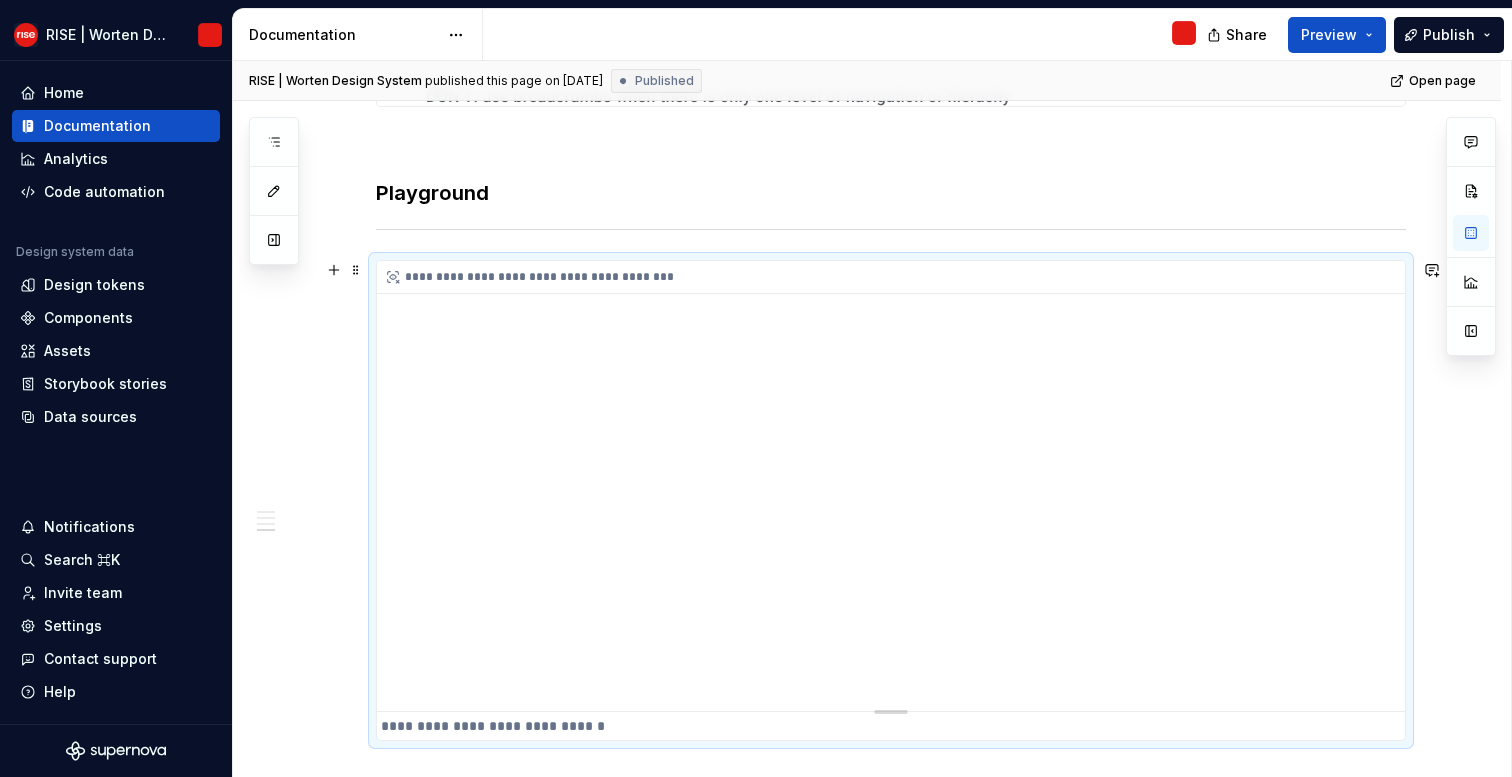 click on "**********" at bounding box center (891, 486) 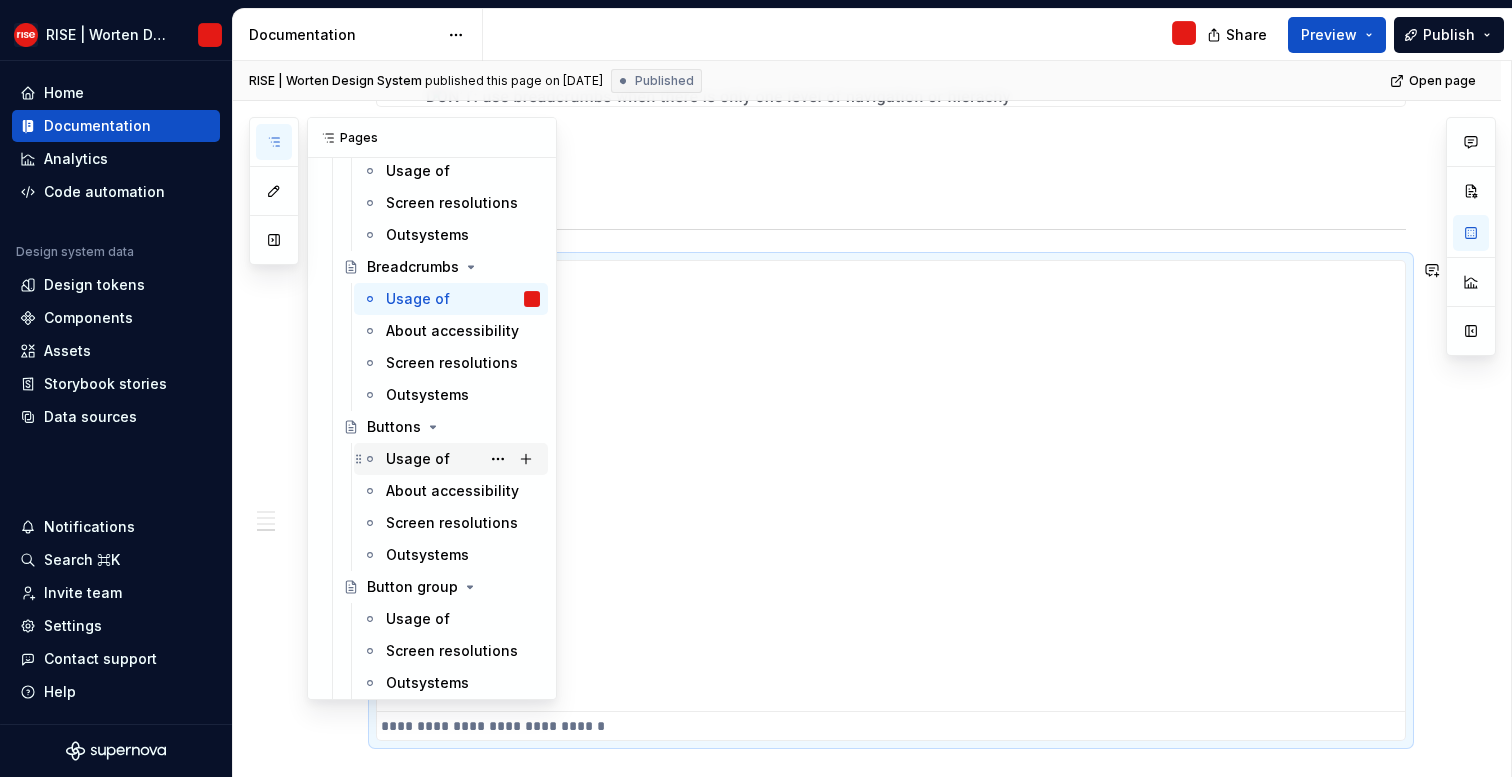 scroll, scrollTop: 1840, scrollLeft: 0, axis: vertical 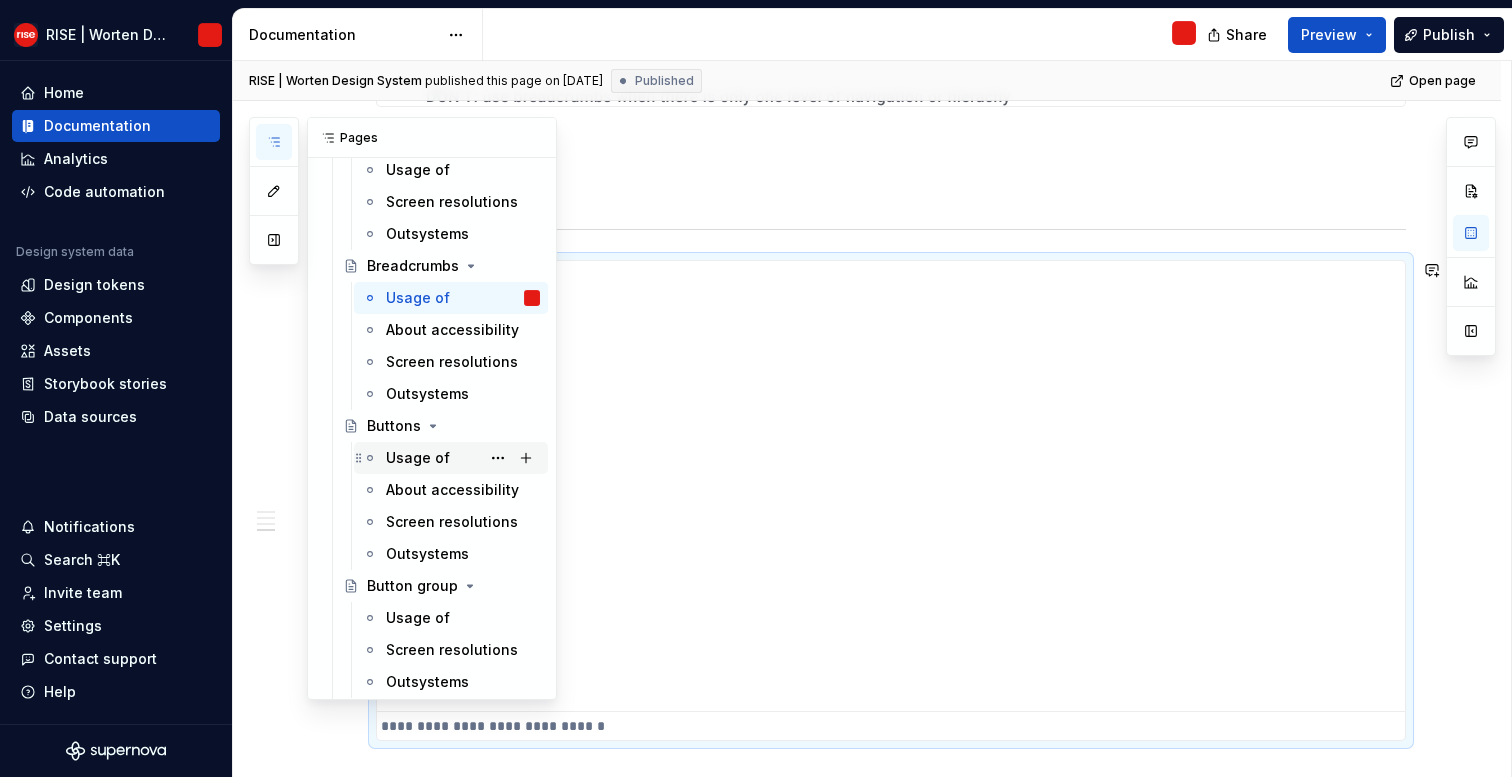 click on "Usage of" at bounding box center [418, 458] 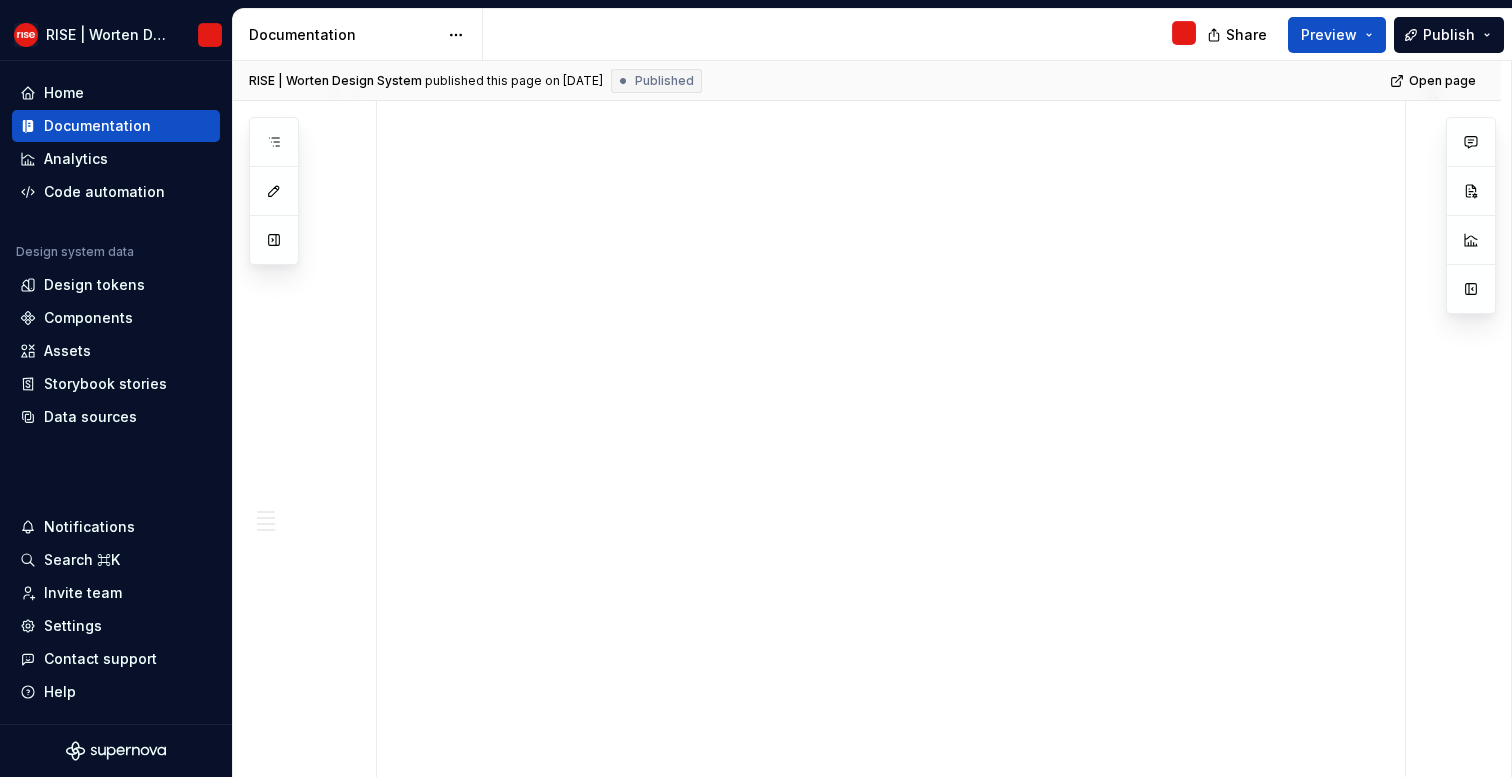 scroll, scrollTop: 3768, scrollLeft: 0, axis: vertical 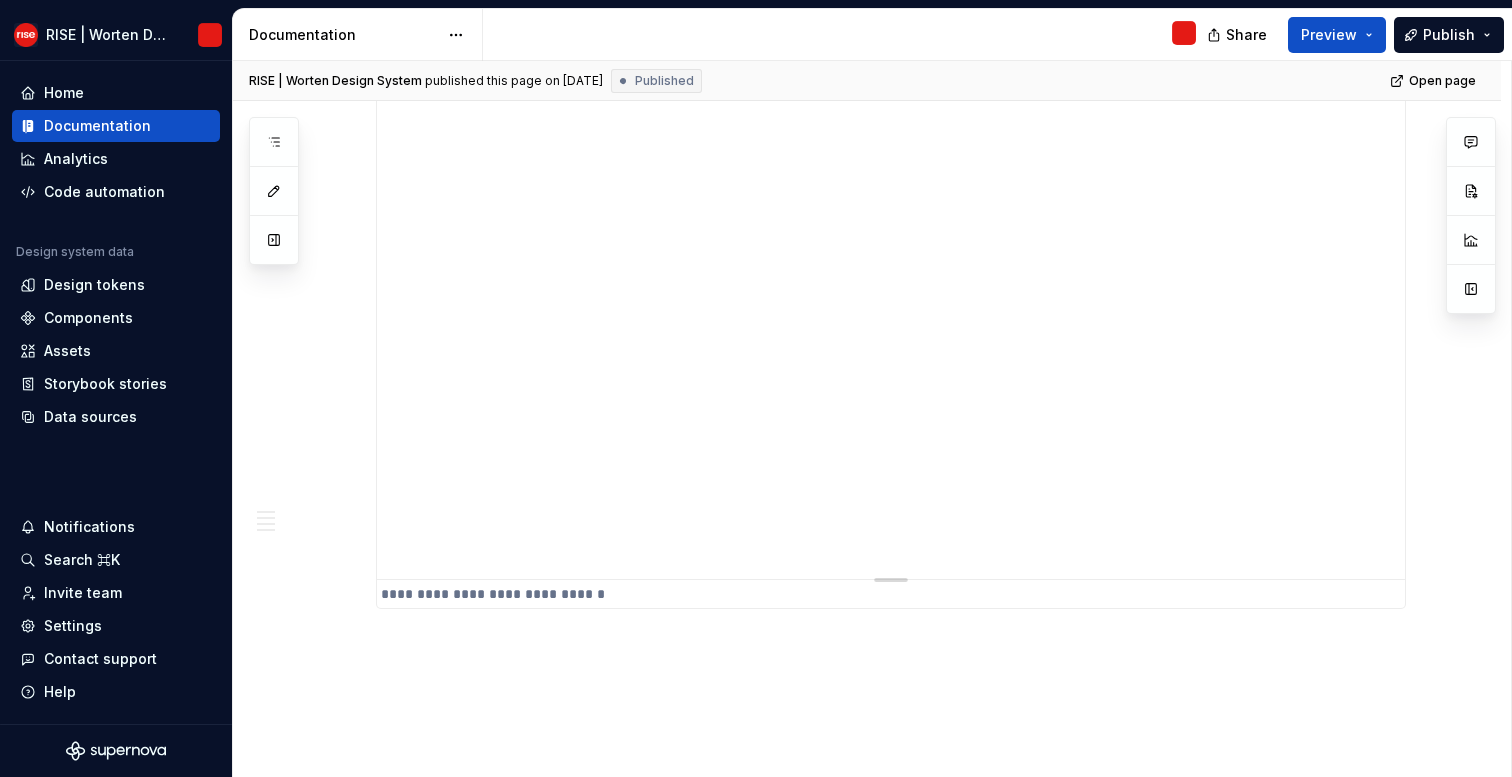 click on "**********" at bounding box center (891, 229) 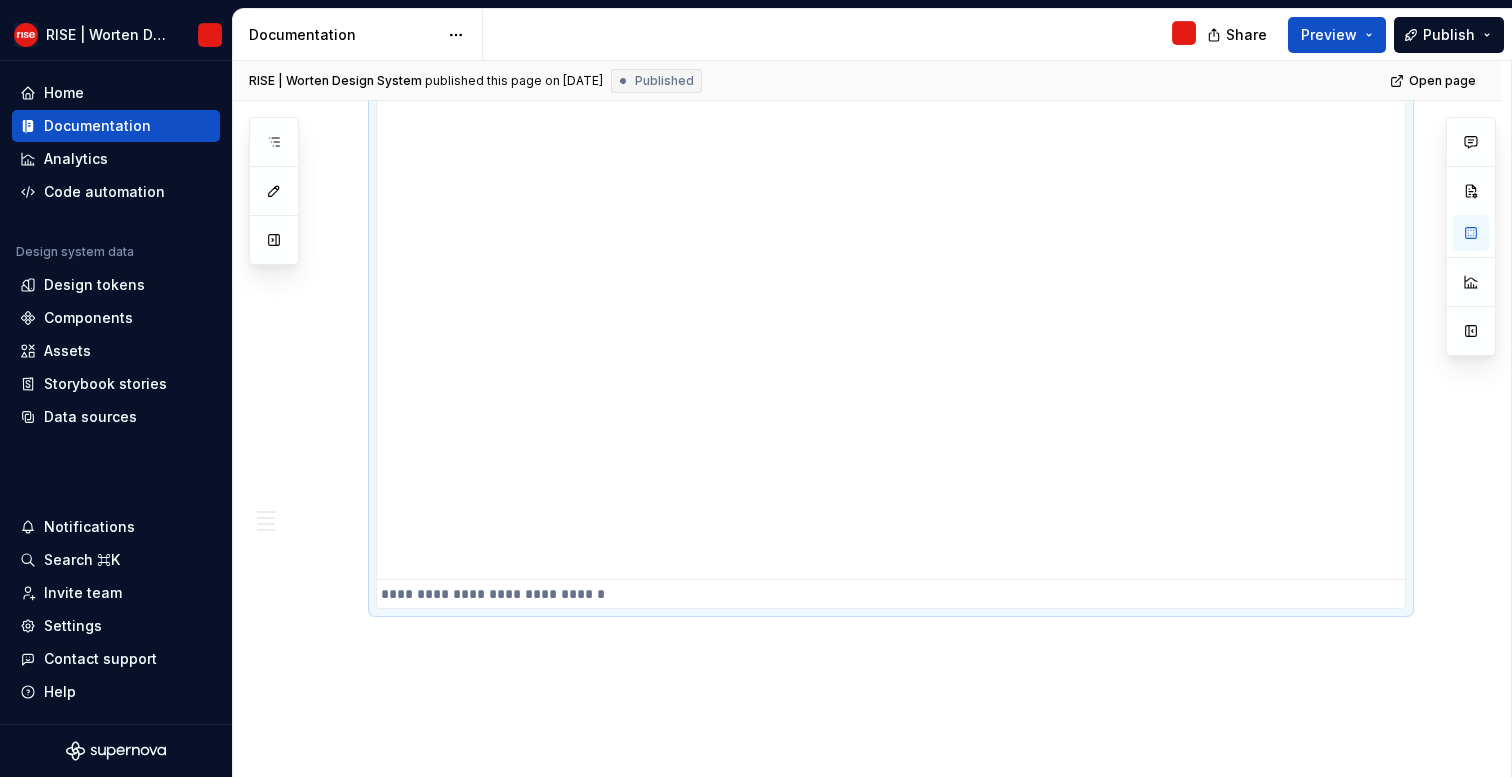 drag, startPoint x: 1005, startPoint y: 703, endPoint x: 1004, endPoint y: 681, distance: 22.022715 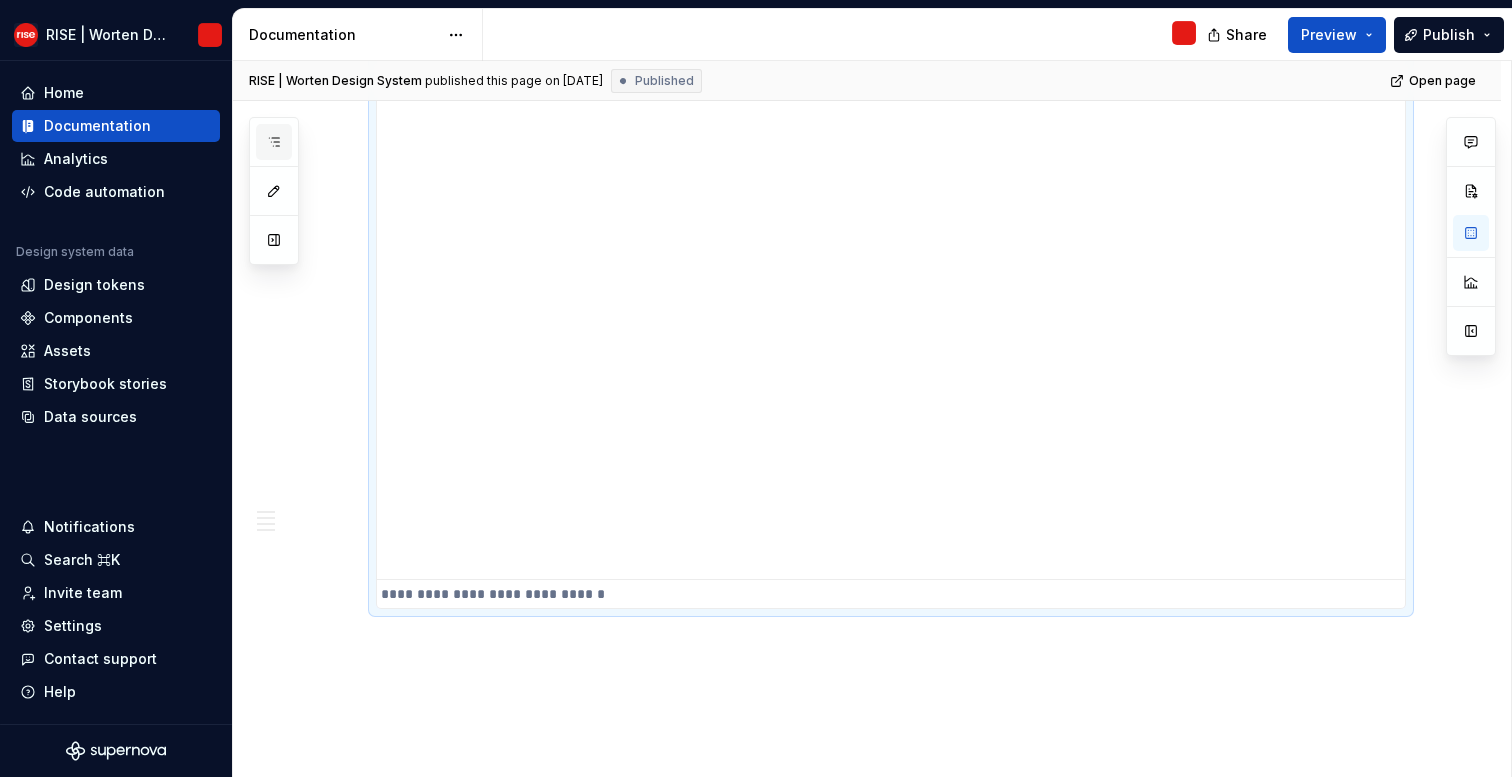 click 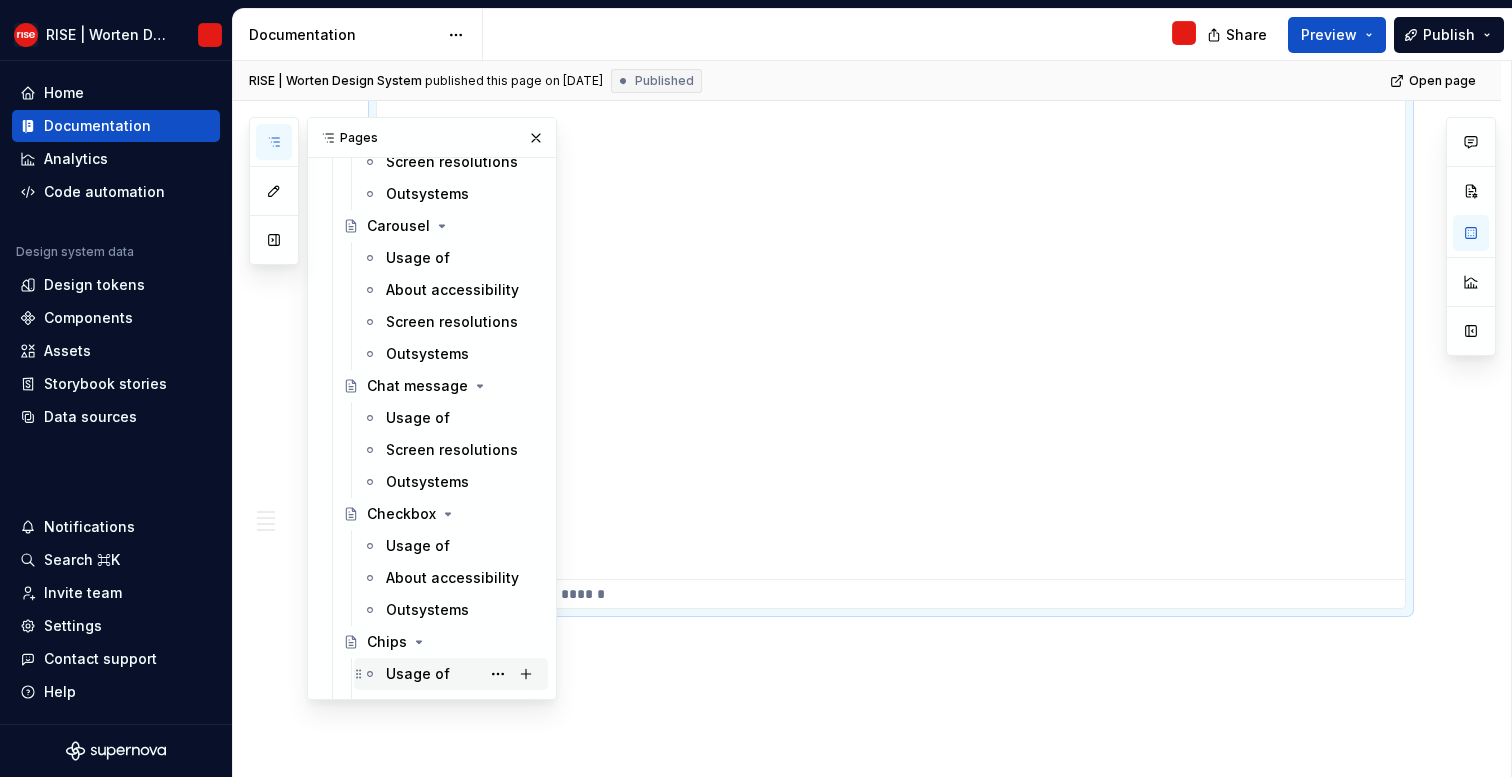 scroll, scrollTop: 2732, scrollLeft: 0, axis: vertical 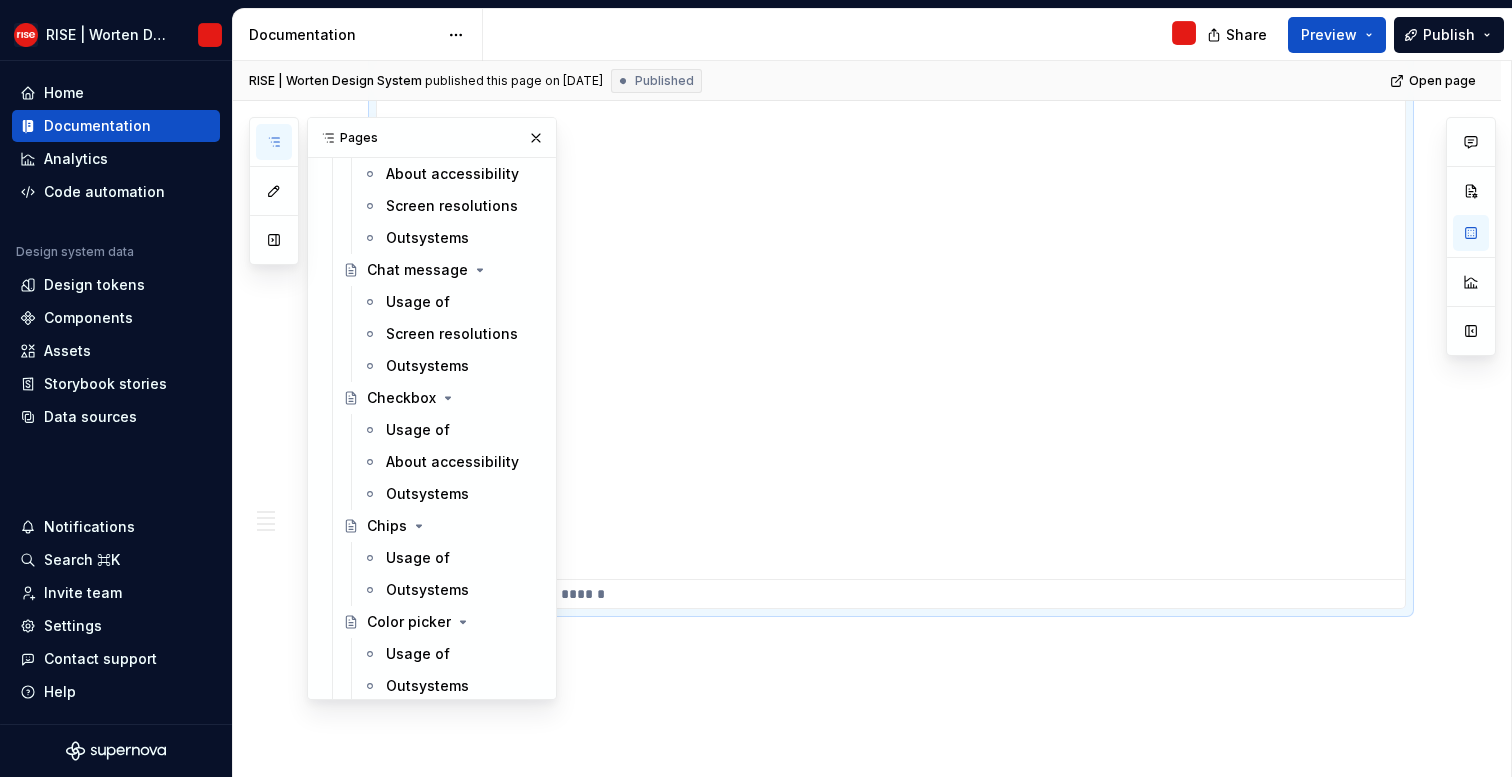 drag, startPoint x: 850, startPoint y: 700, endPoint x: 725, endPoint y: 590, distance: 166.50826 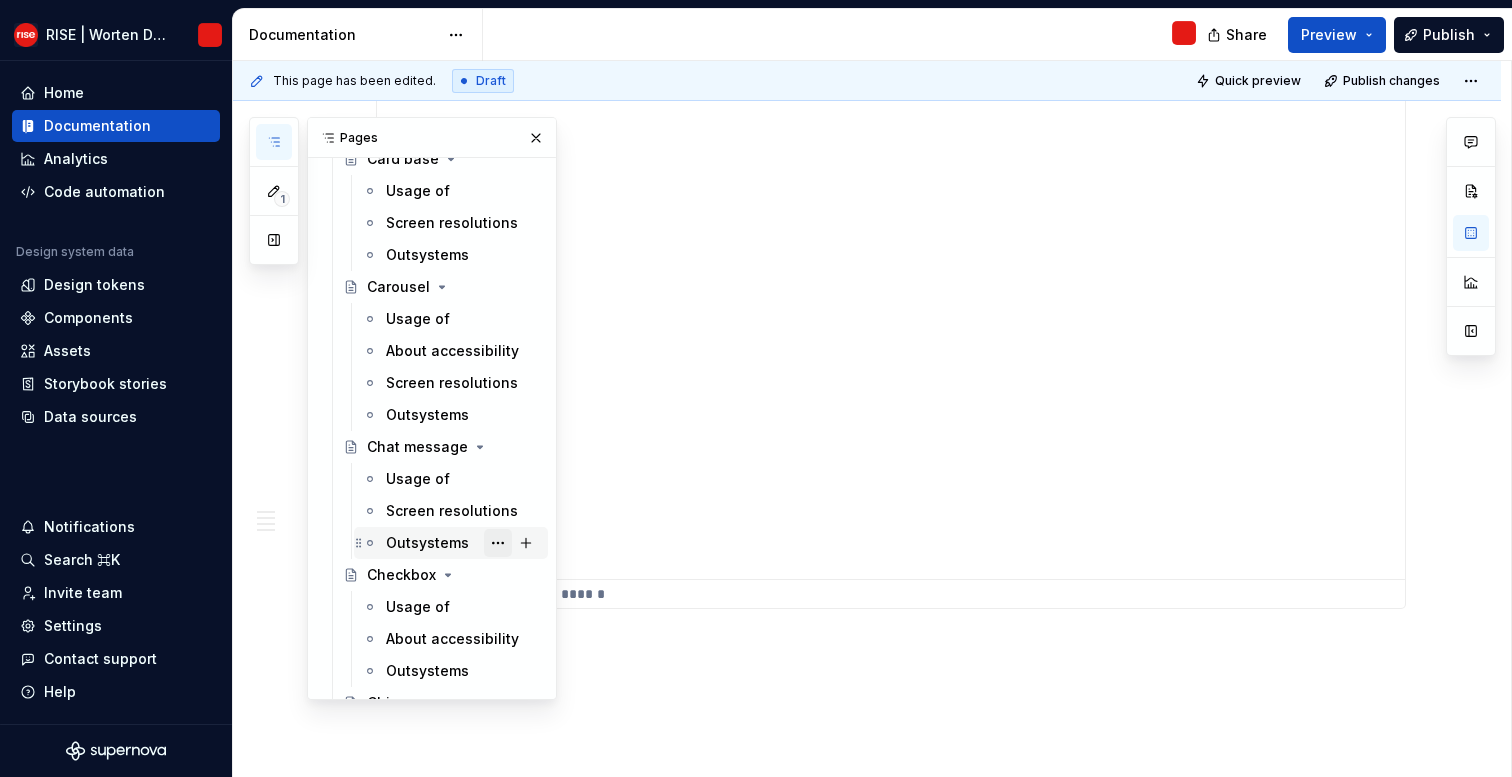 scroll, scrollTop: 2540, scrollLeft: 0, axis: vertical 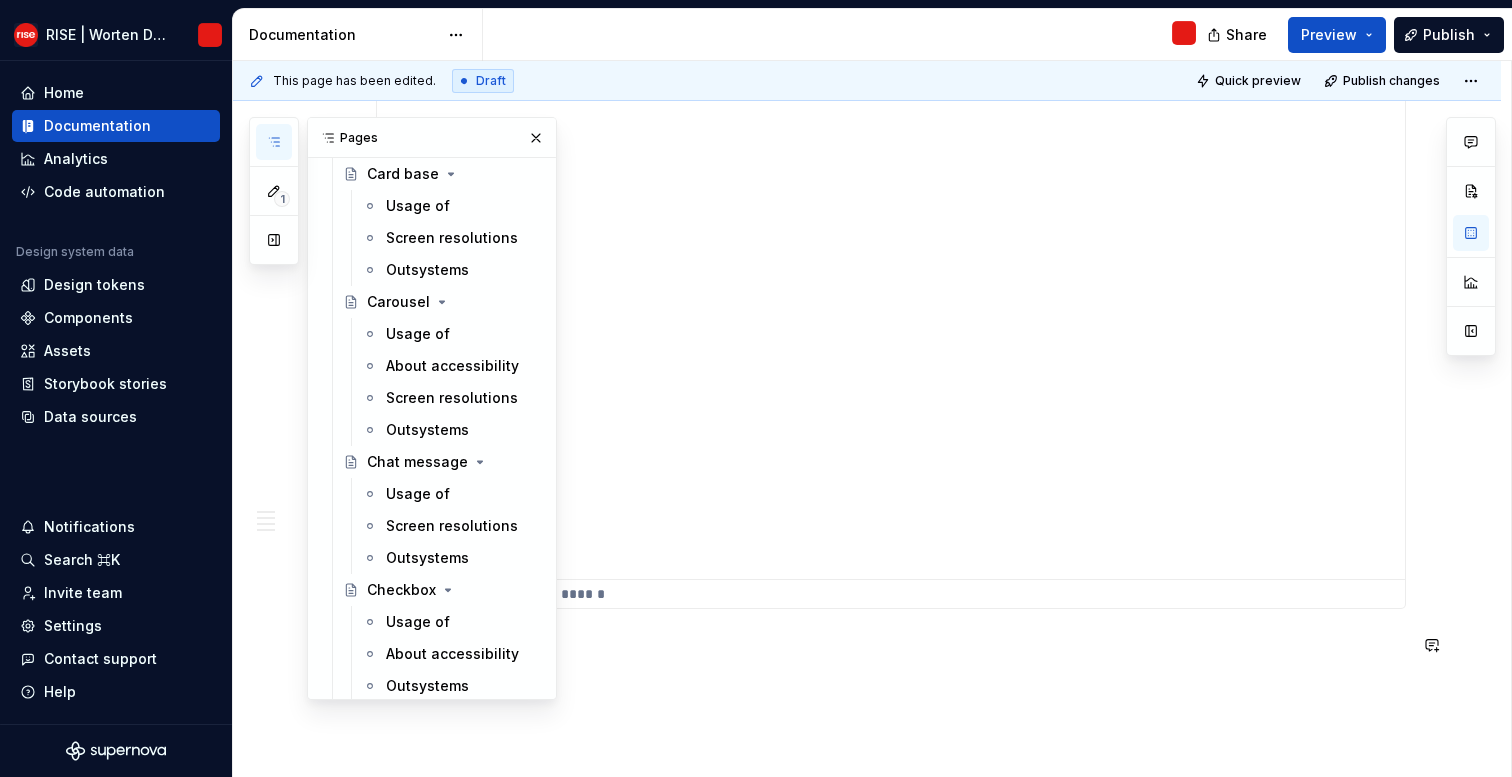 click on "**********" at bounding box center (867, -1242) 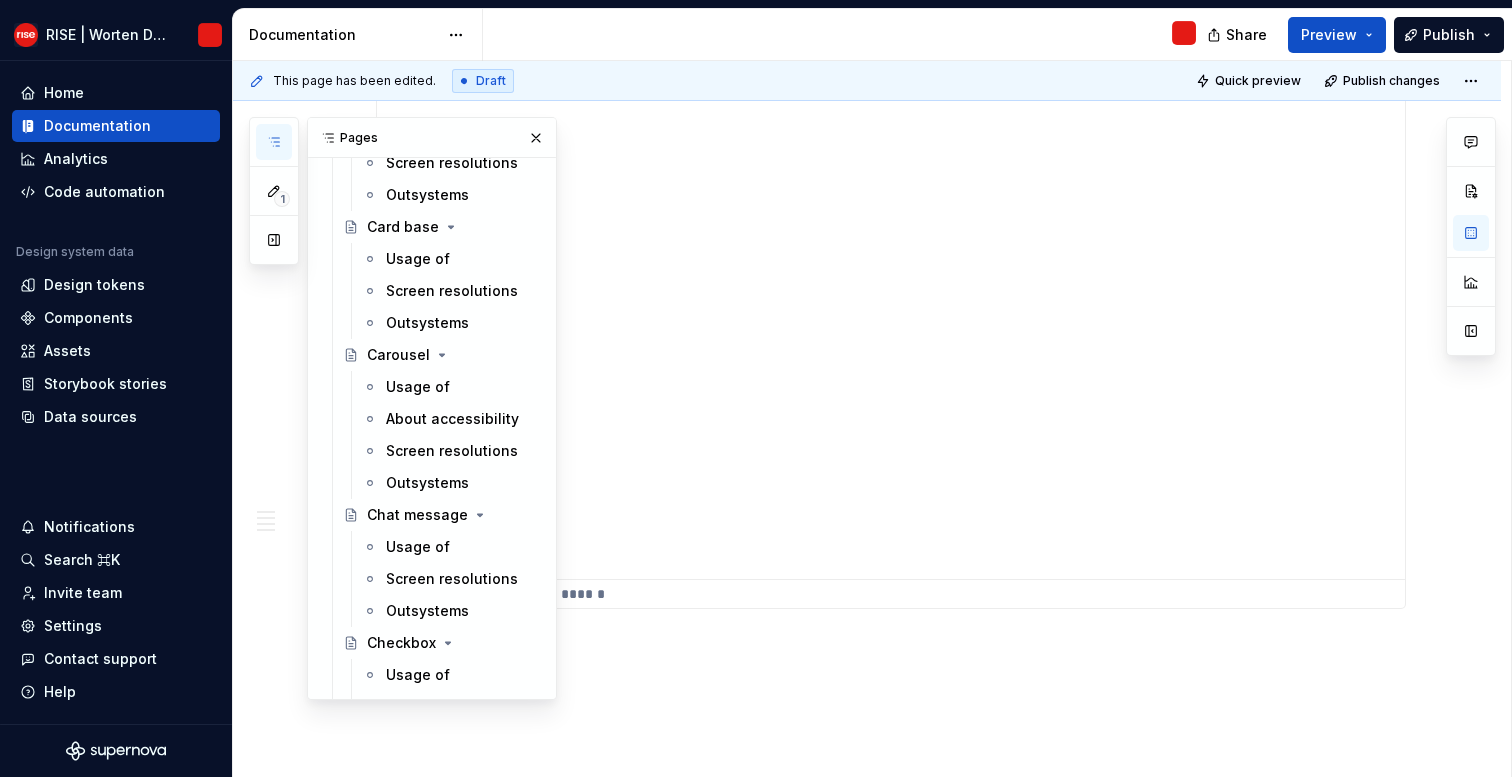 scroll, scrollTop: 2464, scrollLeft: 0, axis: vertical 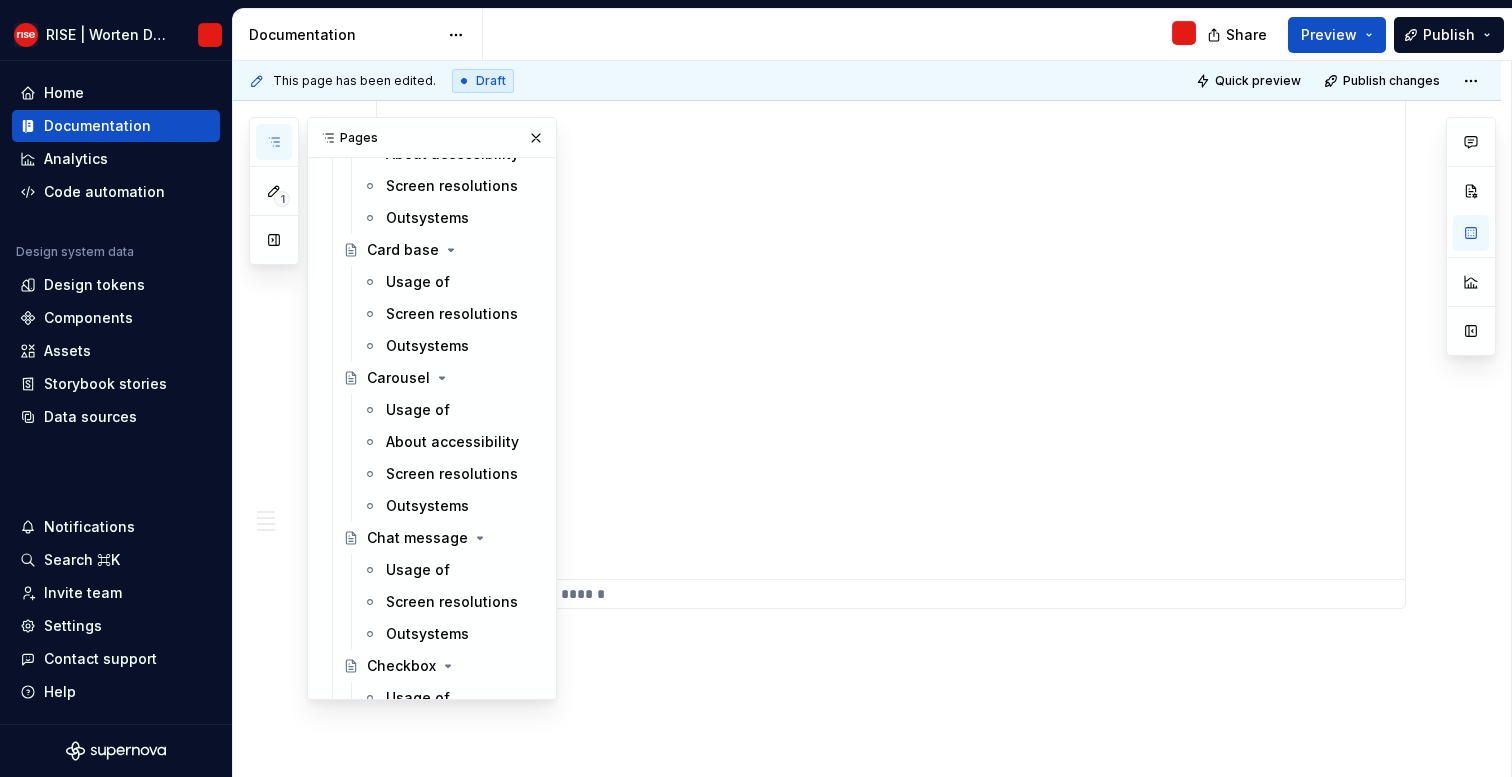 type on "*" 